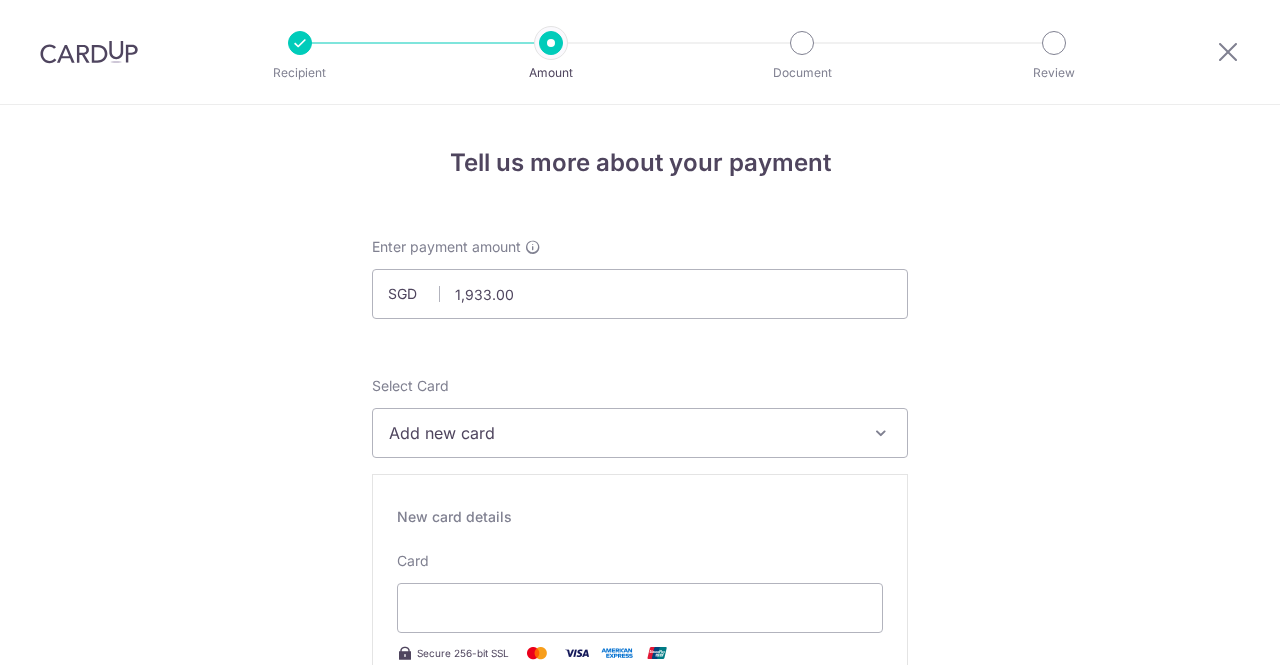 scroll, scrollTop: 0, scrollLeft: 0, axis: both 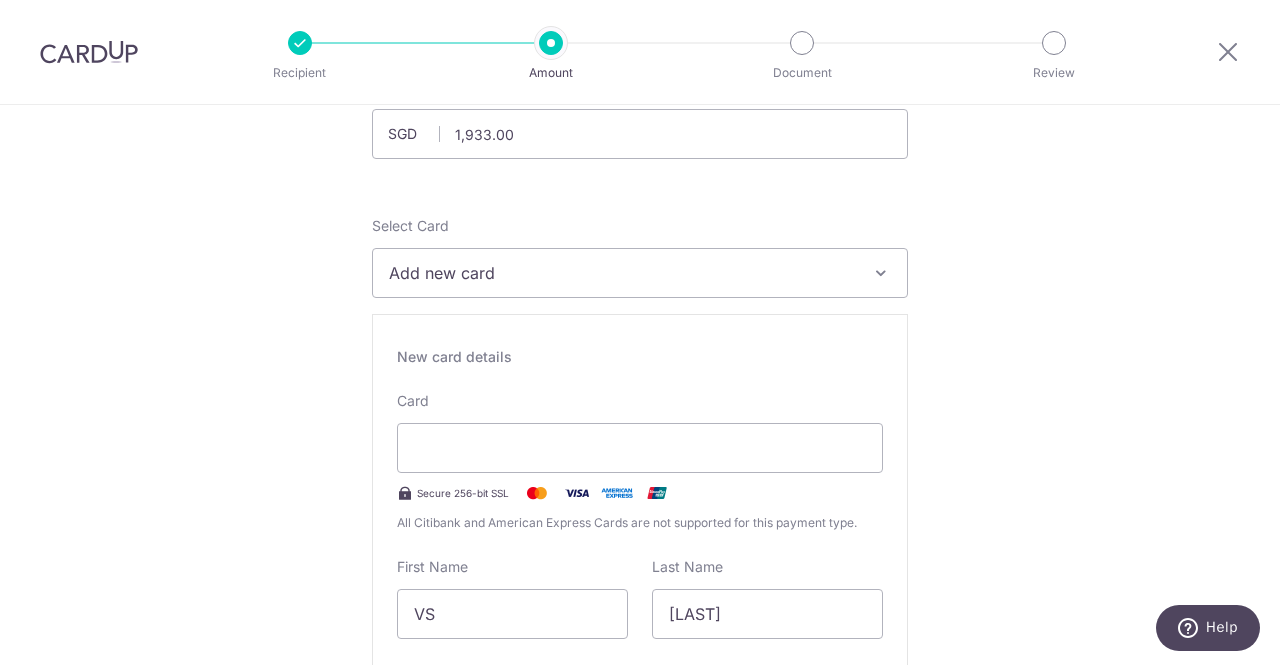click on "New card details
Your card’s expiration year is invalid.
Card
Secure 256-bit SSL
VS" at bounding box center [640, 1114] 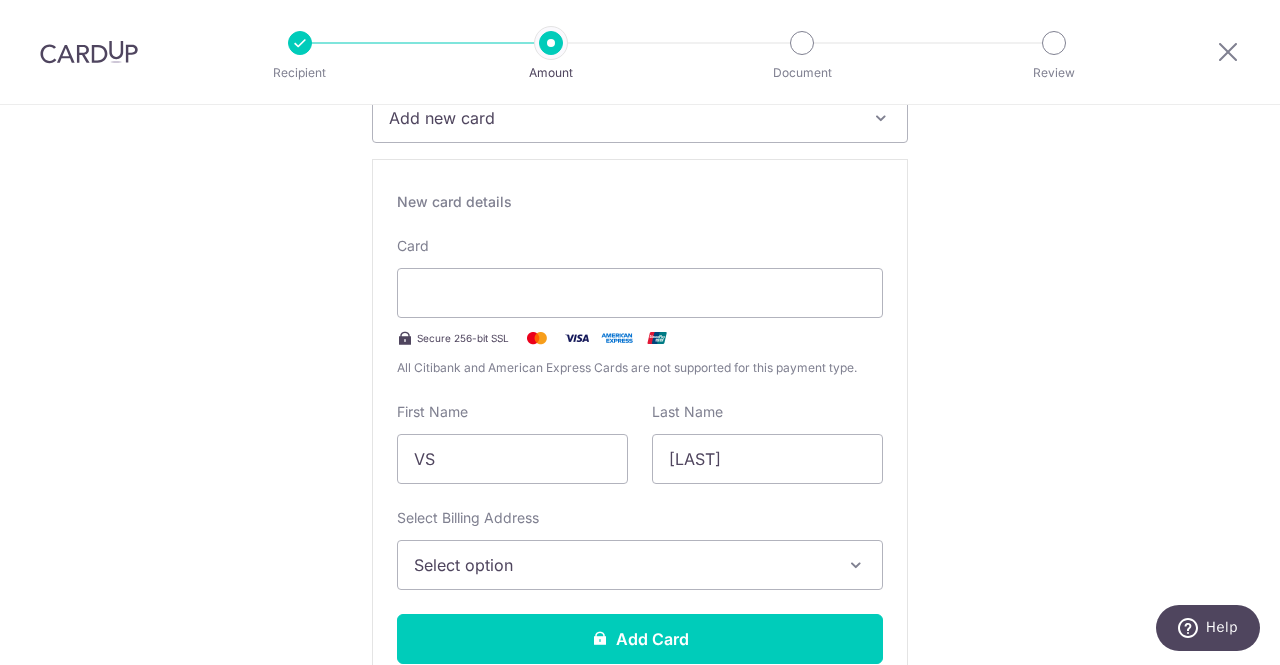 scroll, scrollTop: 360, scrollLeft: 0, axis: vertical 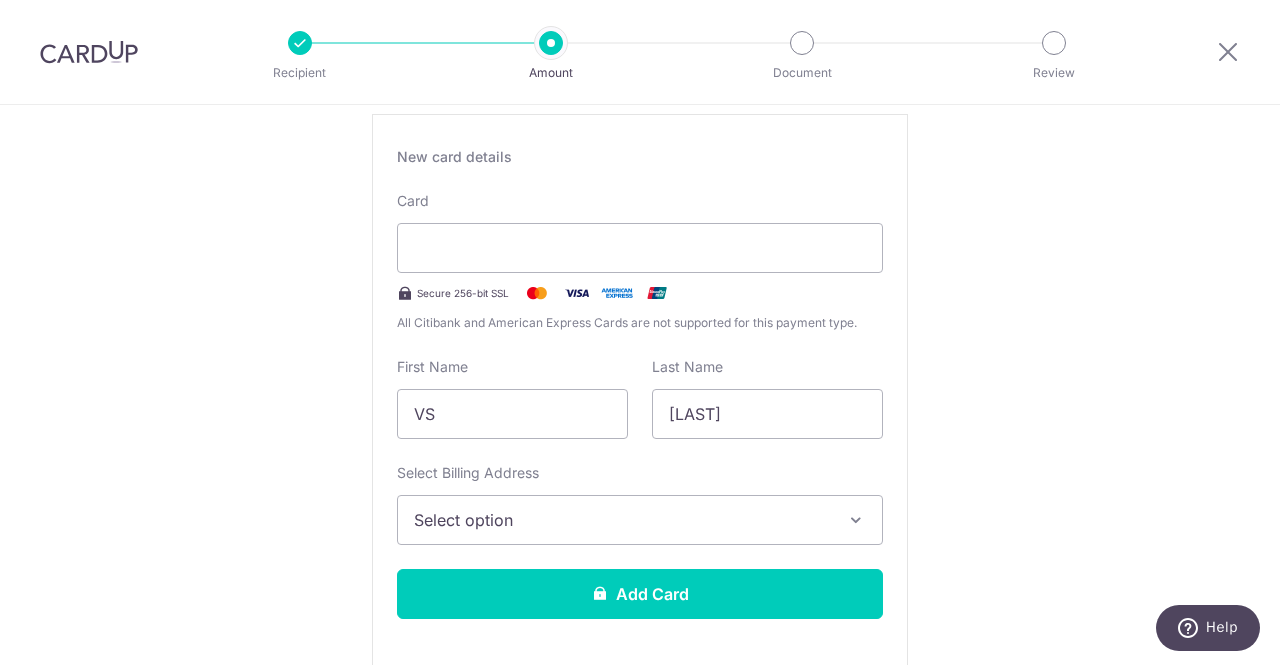 click on "Select option" at bounding box center [622, 520] 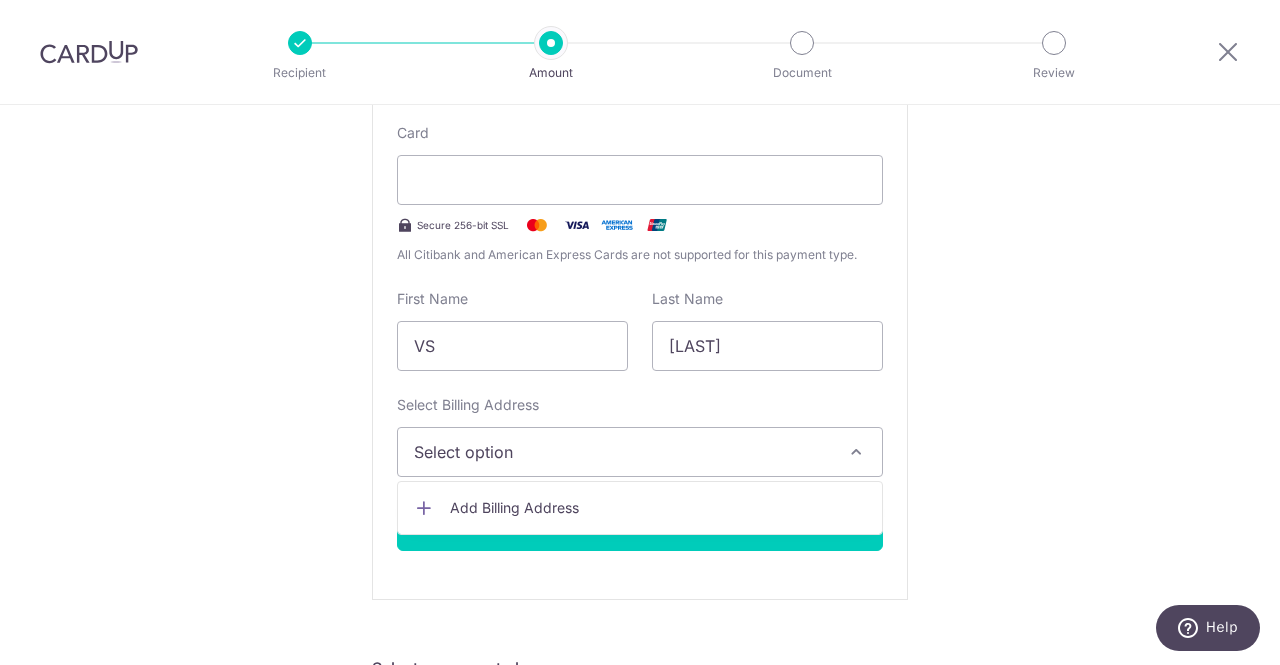 scroll, scrollTop: 460, scrollLeft: 0, axis: vertical 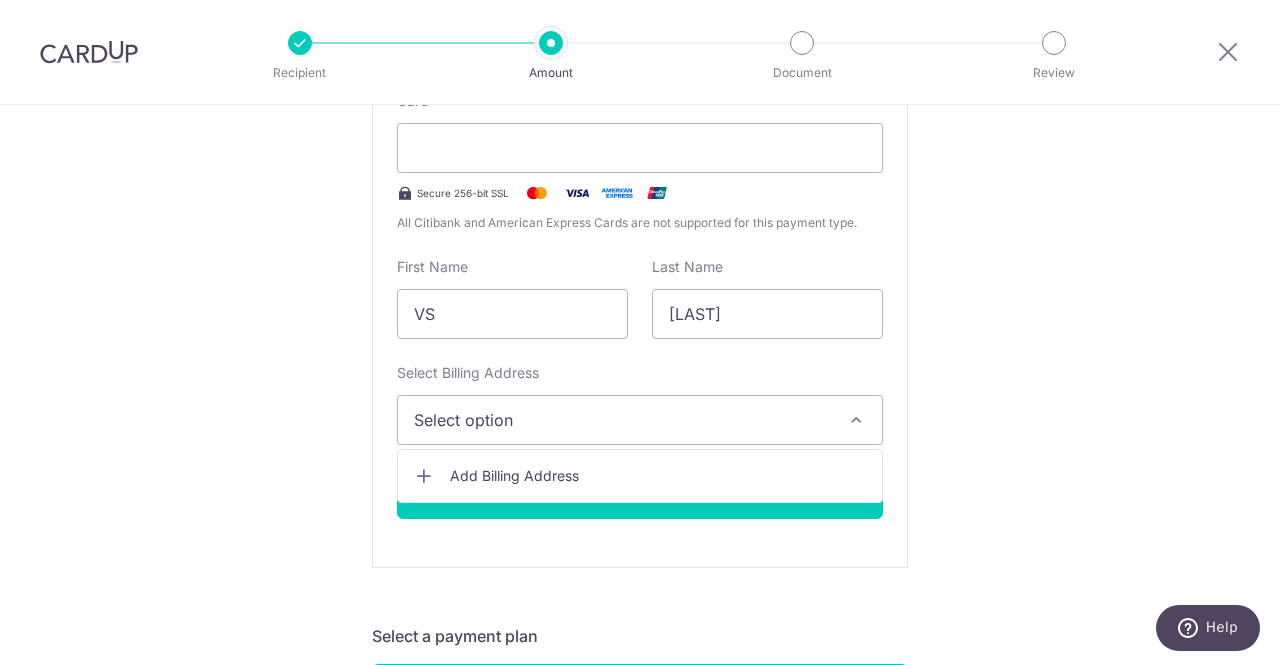 click on "Add Billing Address" at bounding box center (658, 476) 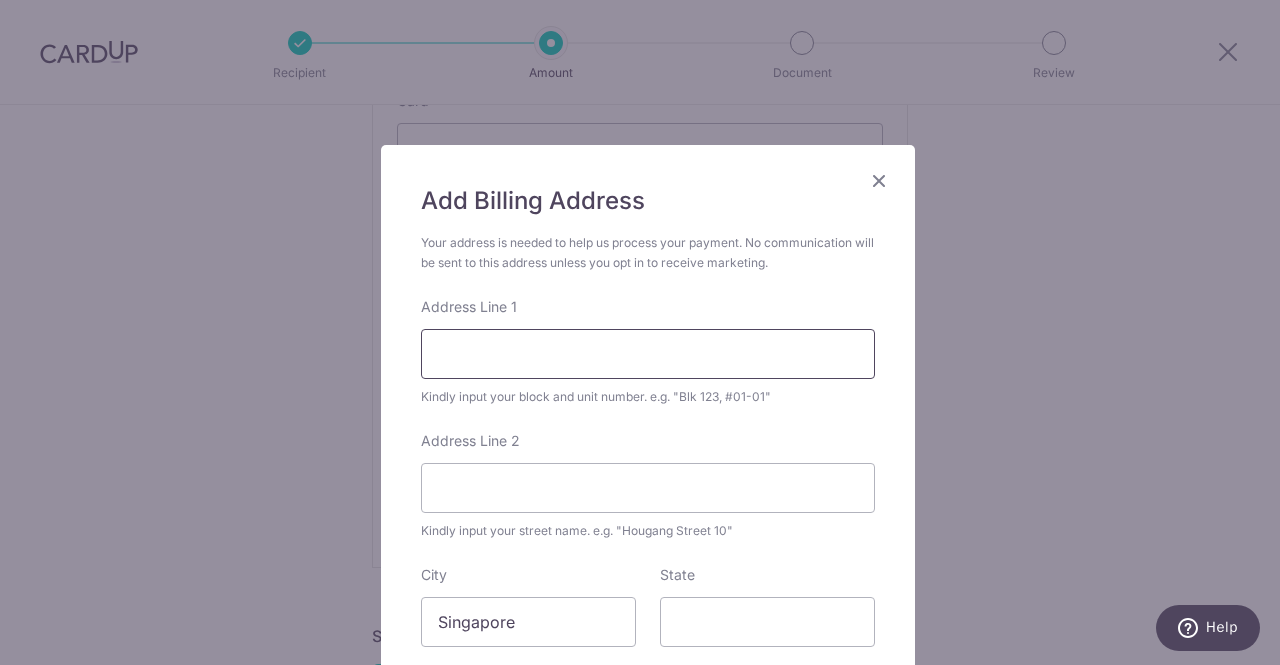 click on "Address Line 1" at bounding box center [648, 354] 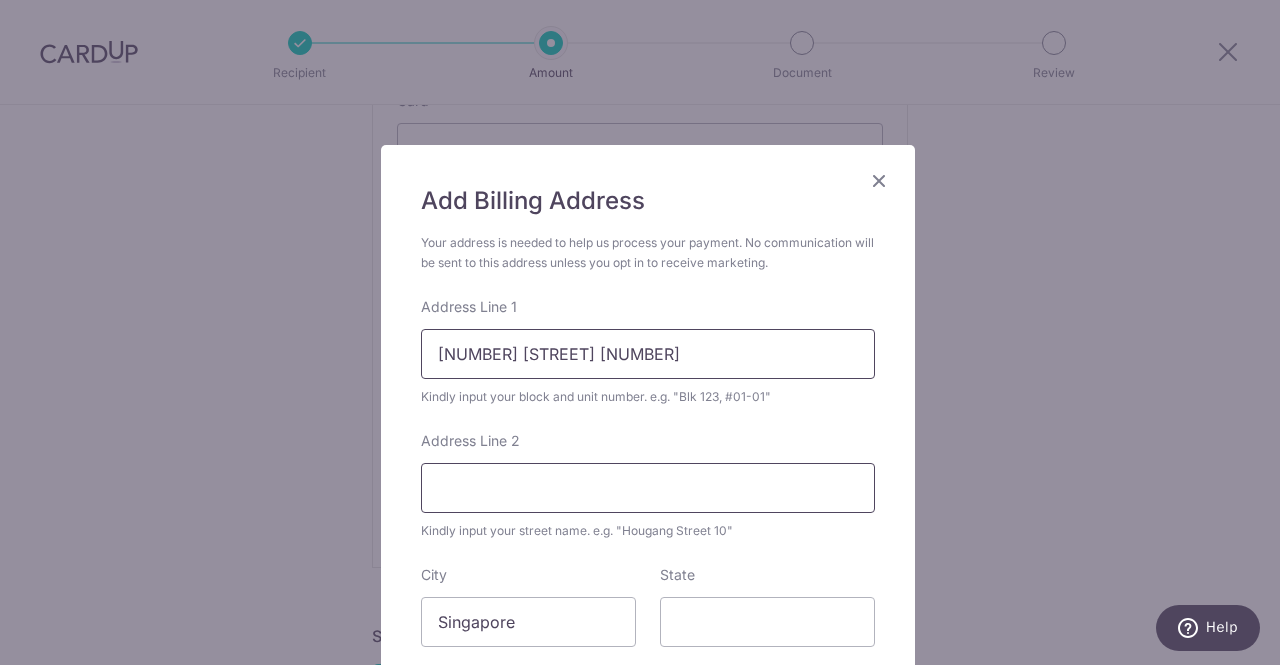 type on "543 Serangoon North Ave 3" 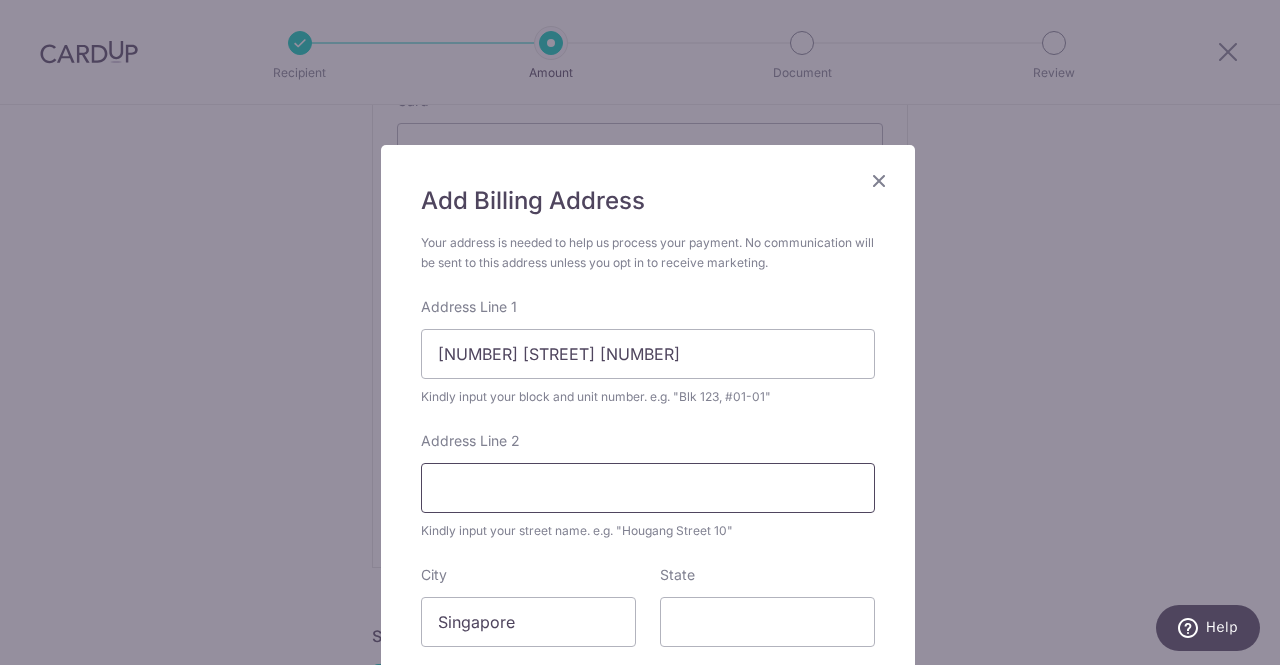 click on "Address Line 2" at bounding box center (648, 488) 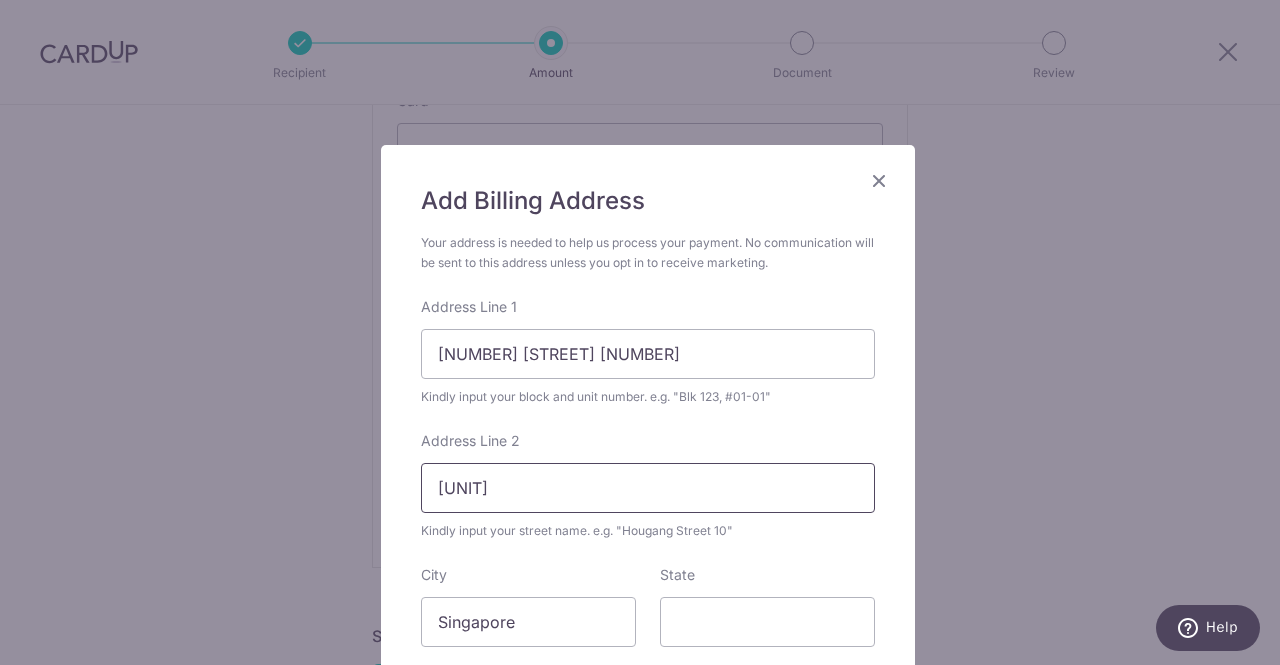 scroll, scrollTop: 200, scrollLeft: 0, axis: vertical 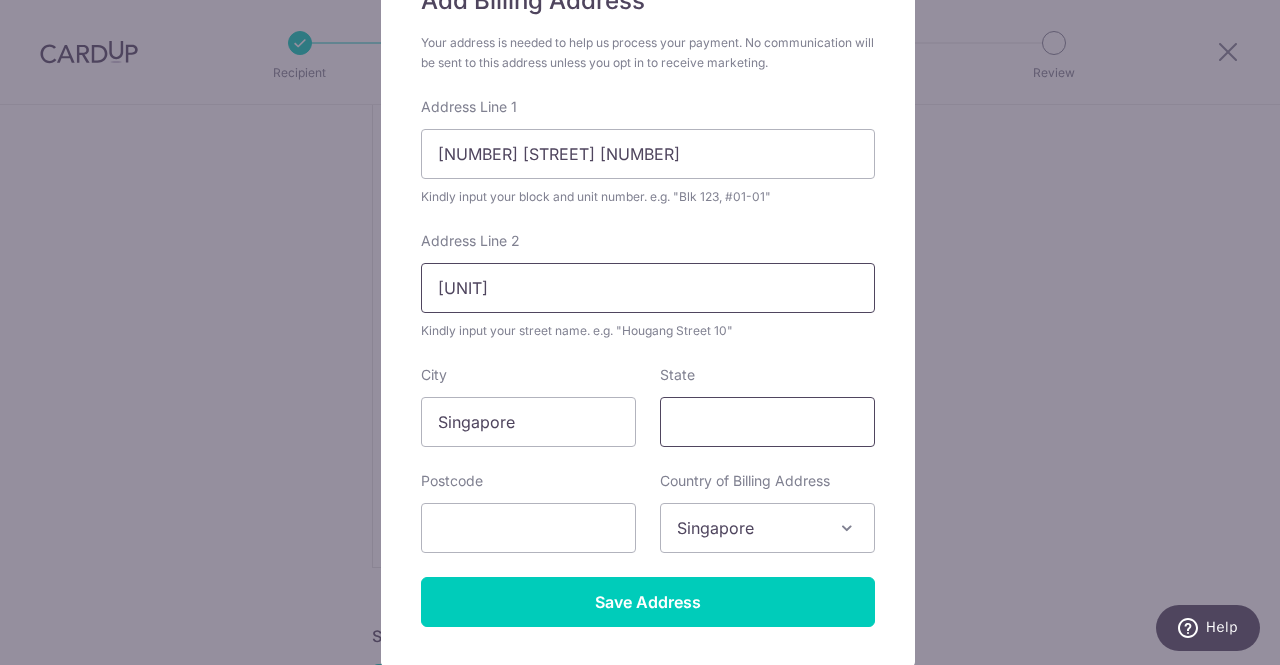 type on "#05-186" 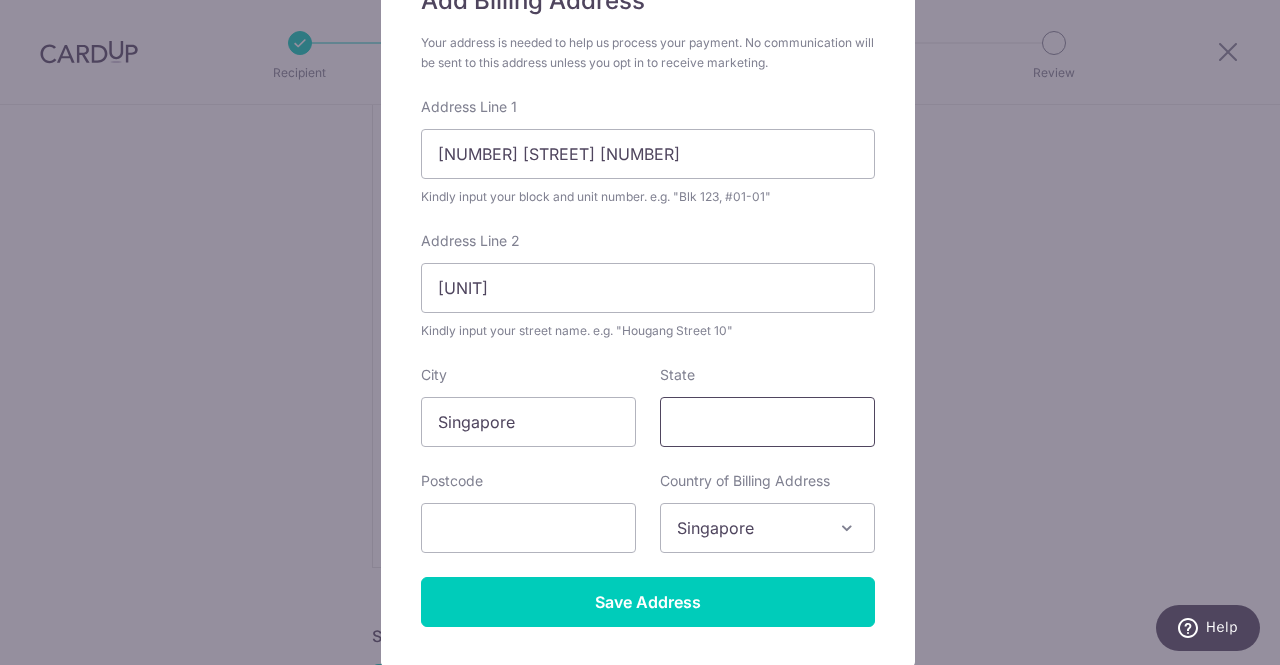click on "State" at bounding box center [767, 422] 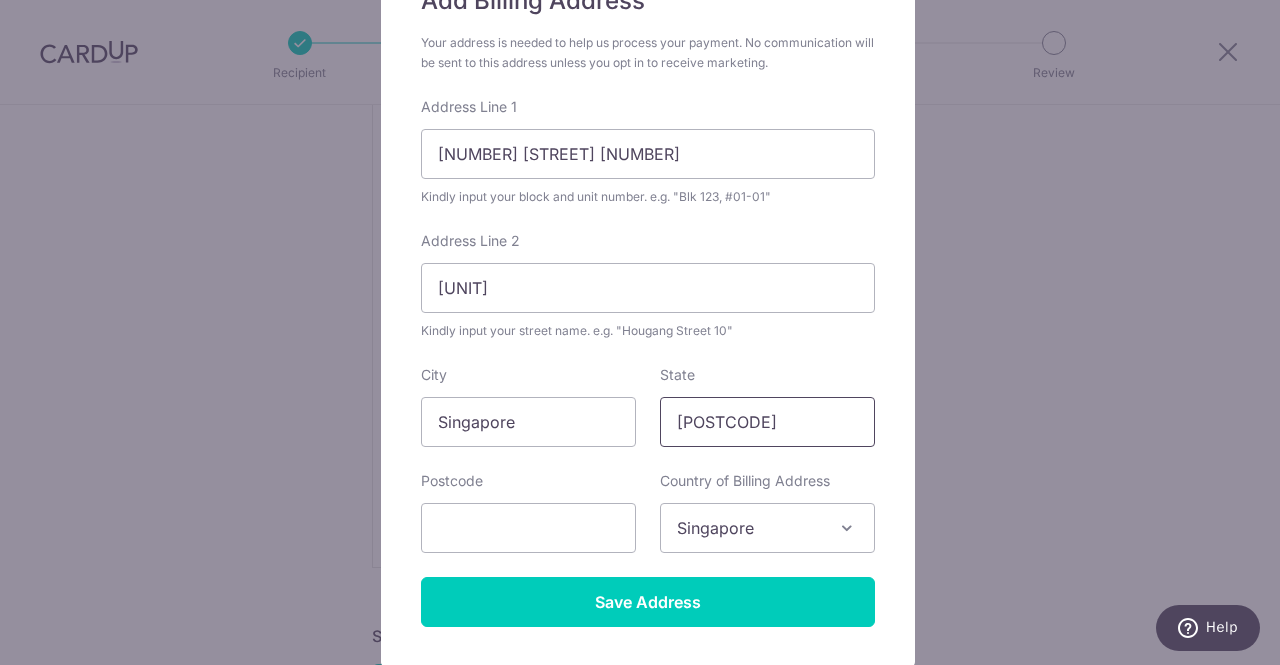 type on "550543" 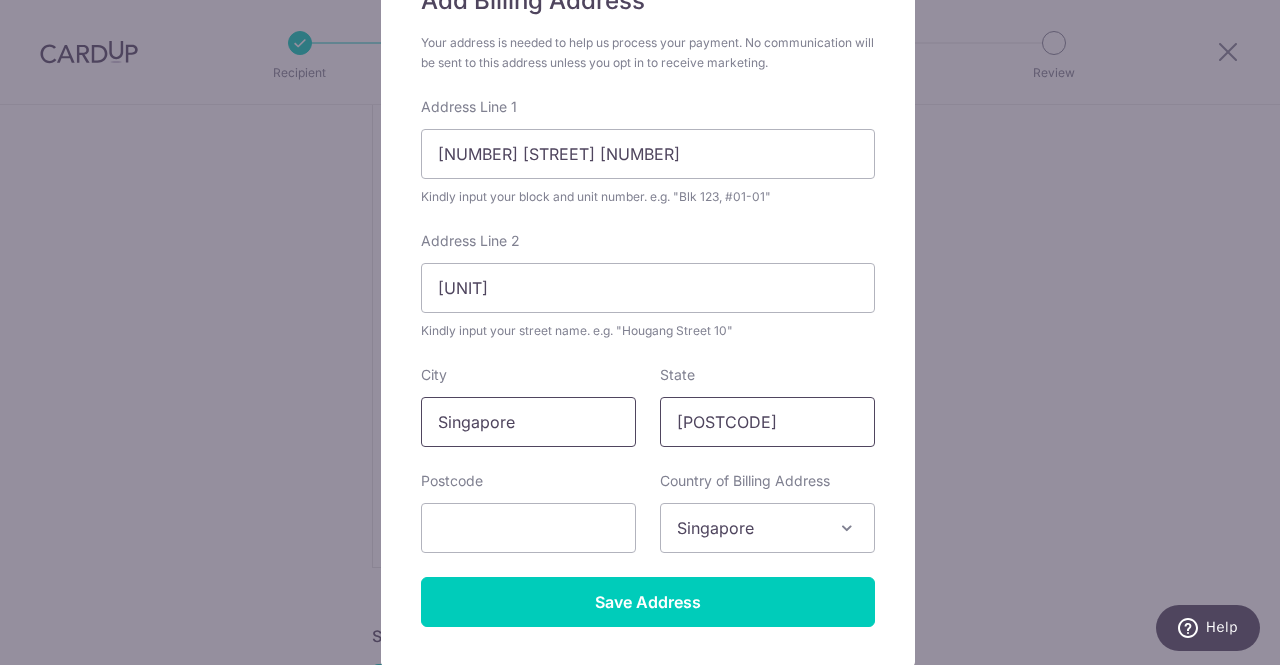 drag, startPoint x: 716, startPoint y: 423, endPoint x: 556, endPoint y: 423, distance: 160 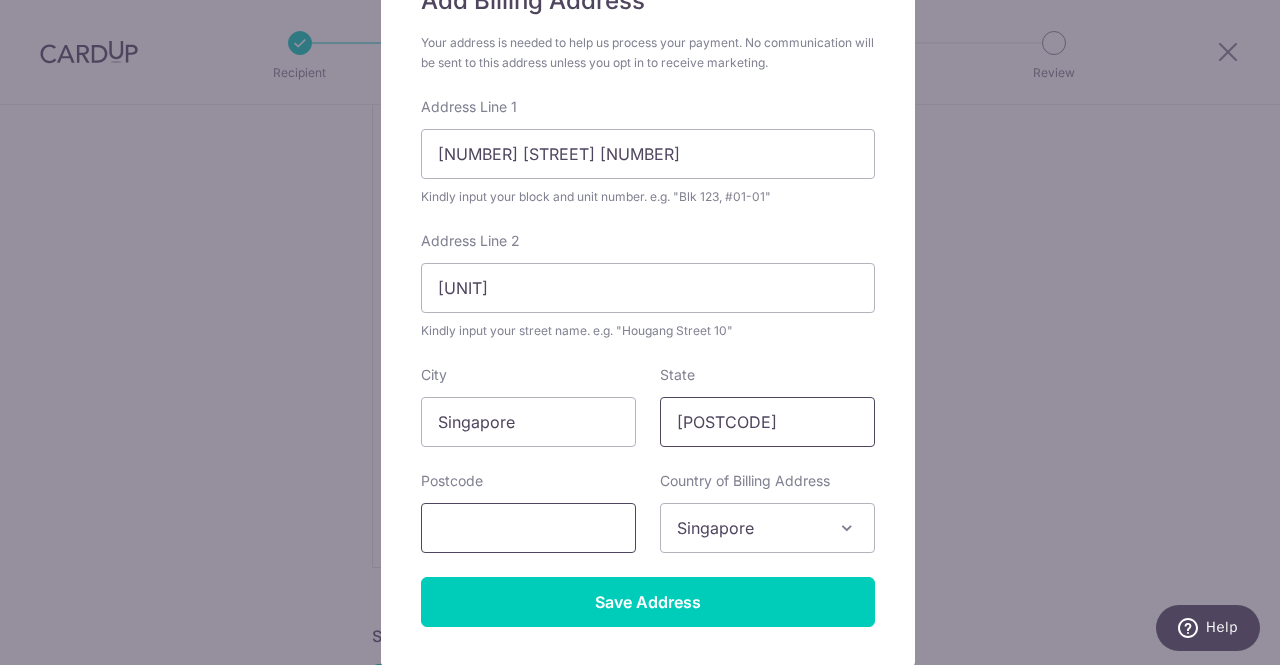 type 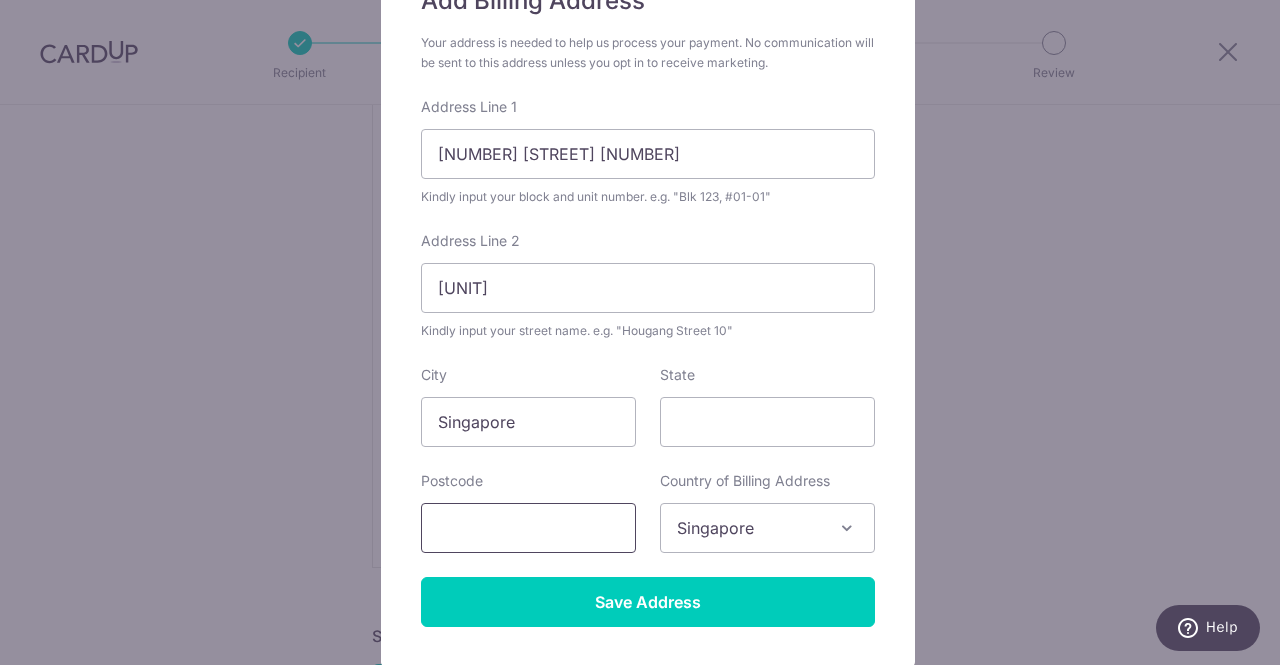 drag, startPoint x: 522, startPoint y: 559, endPoint x: 523, endPoint y: 545, distance: 14.035668 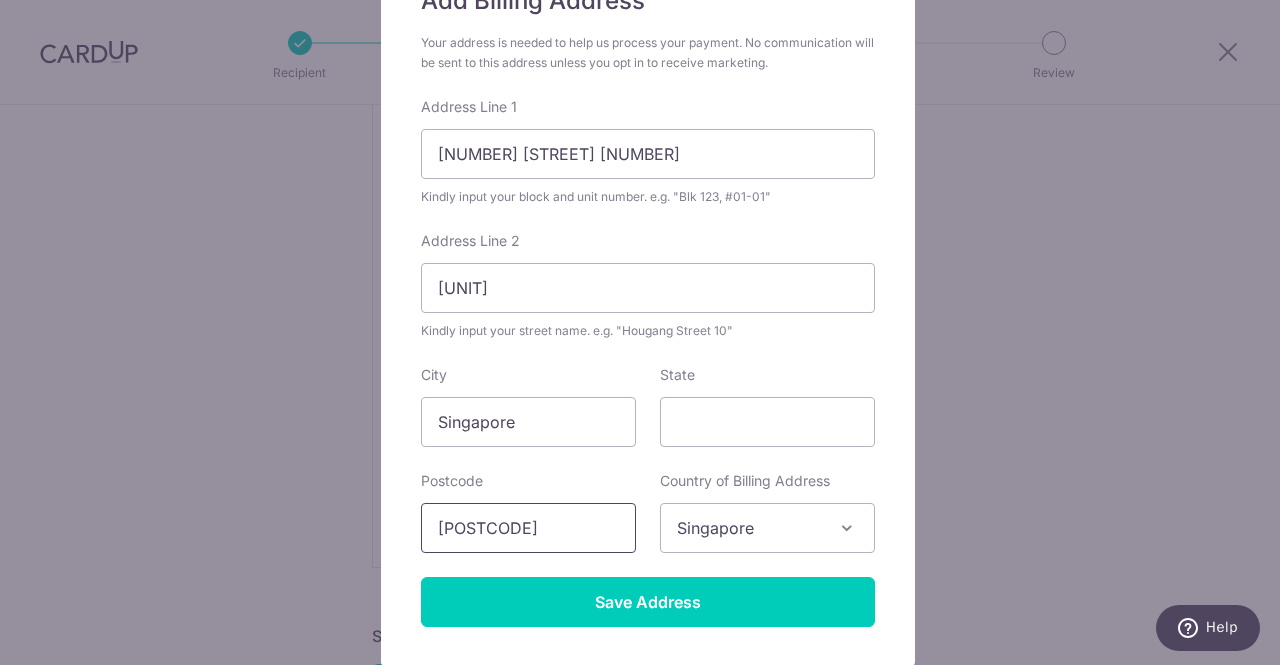 type on "[POSTAL_CODE]" 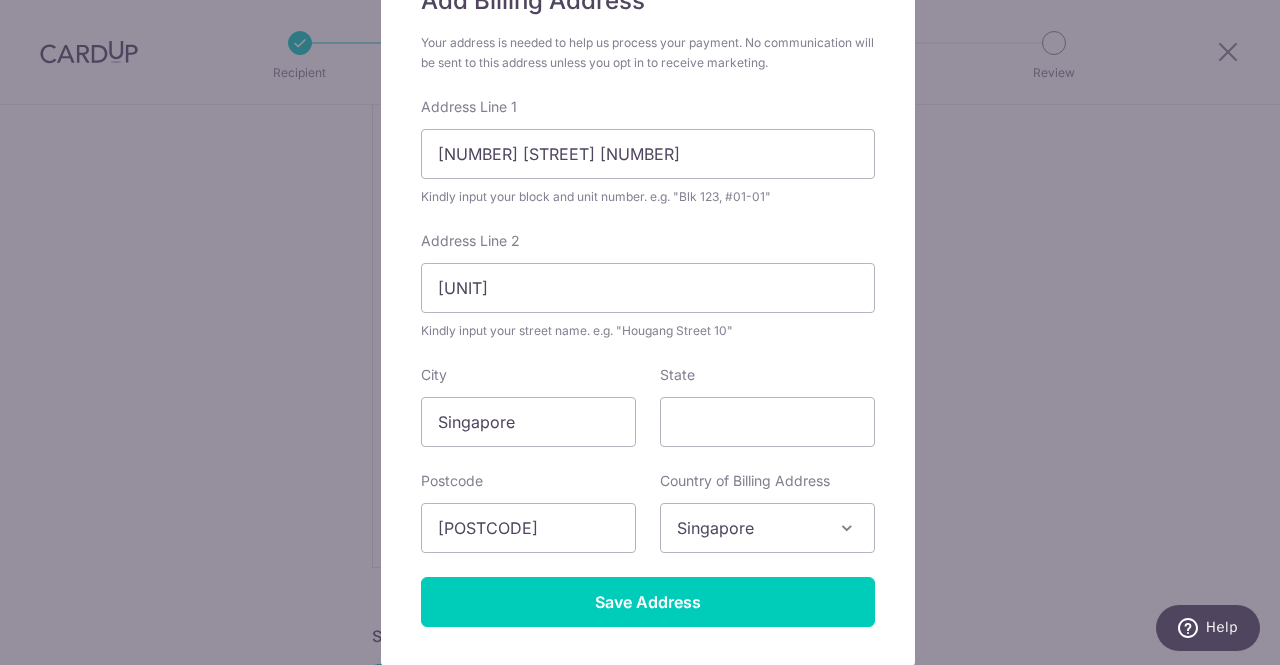 click on "Postcode
550543" at bounding box center (528, 512) 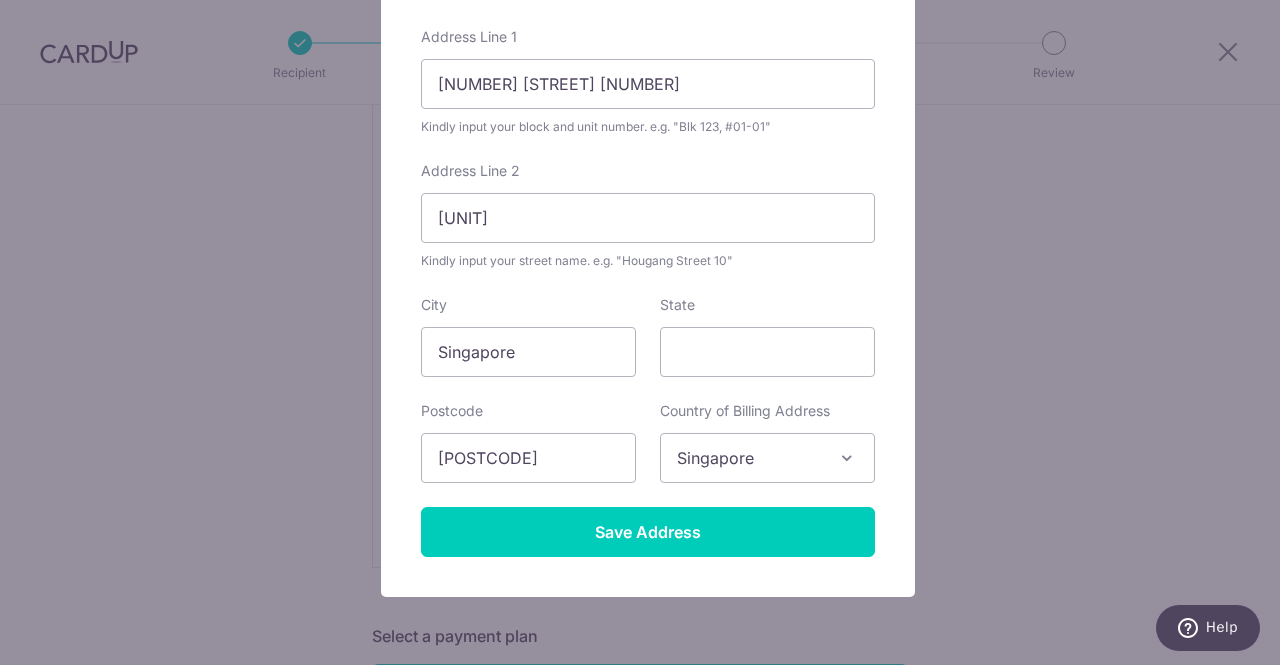 scroll, scrollTop: 345, scrollLeft: 0, axis: vertical 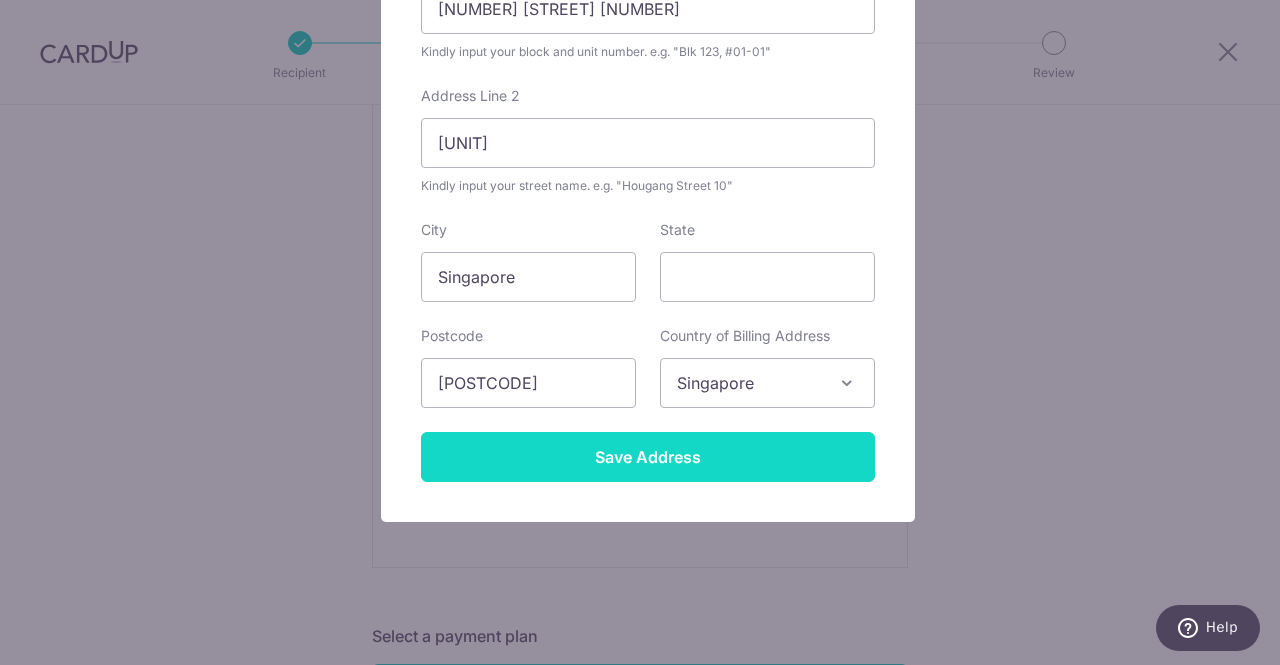 click on "Save Address" at bounding box center (648, 457) 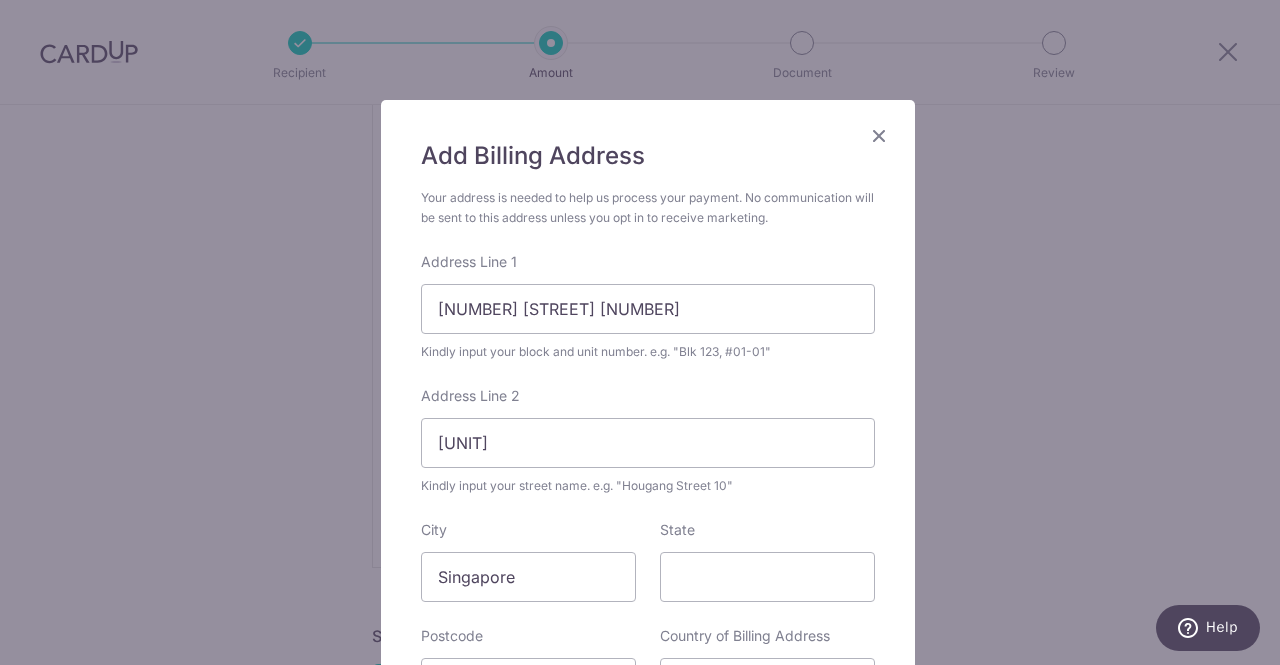 scroll, scrollTop: 145, scrollLeft: 0, axis: vertical 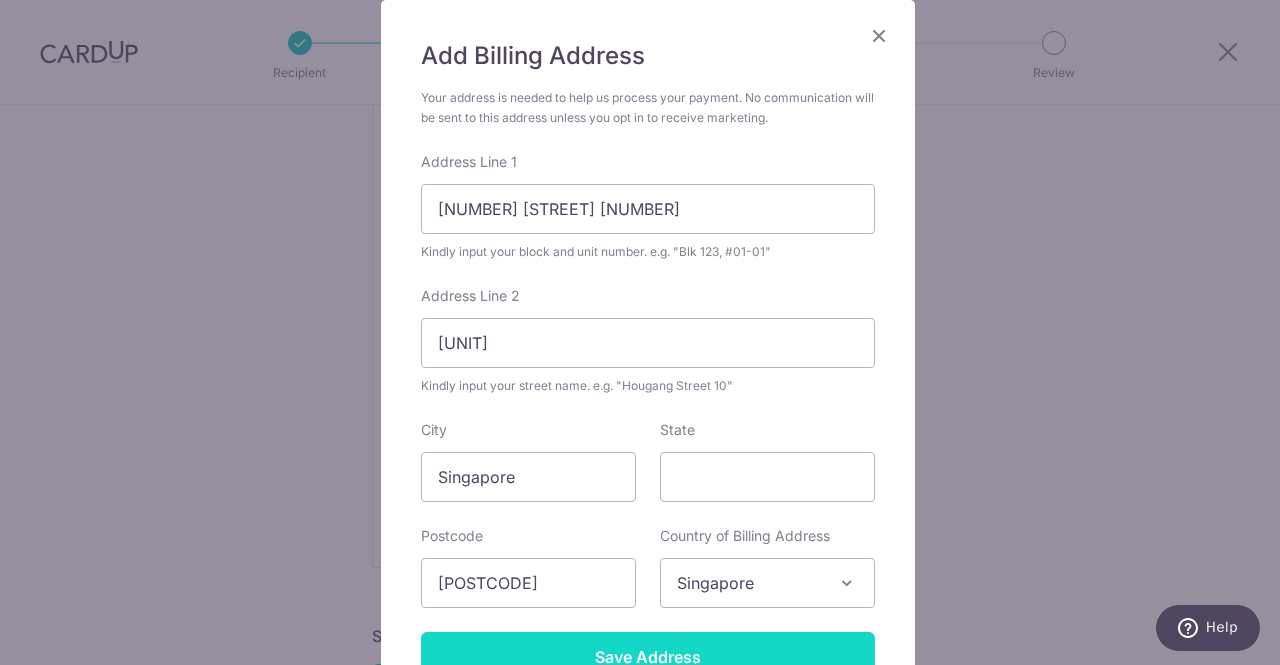 click on "Save Address" at bounding box center [648, 657] 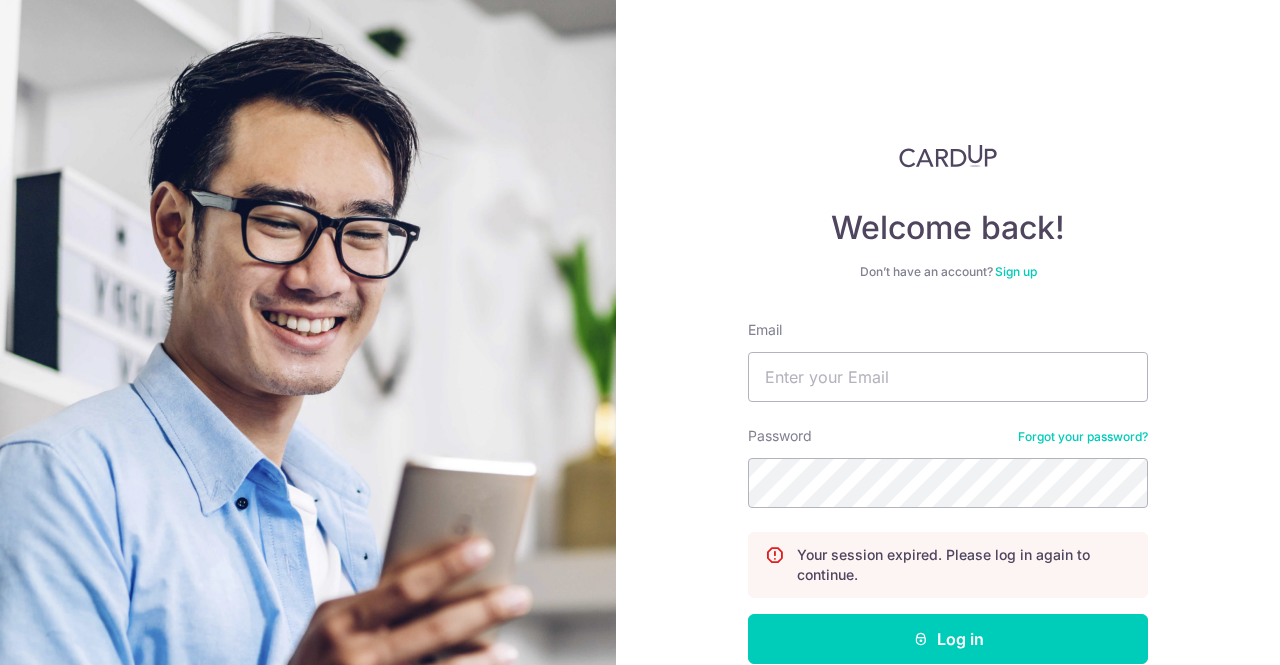 scroll, scrollTop: 0, scrollLeft: 0, axis: both 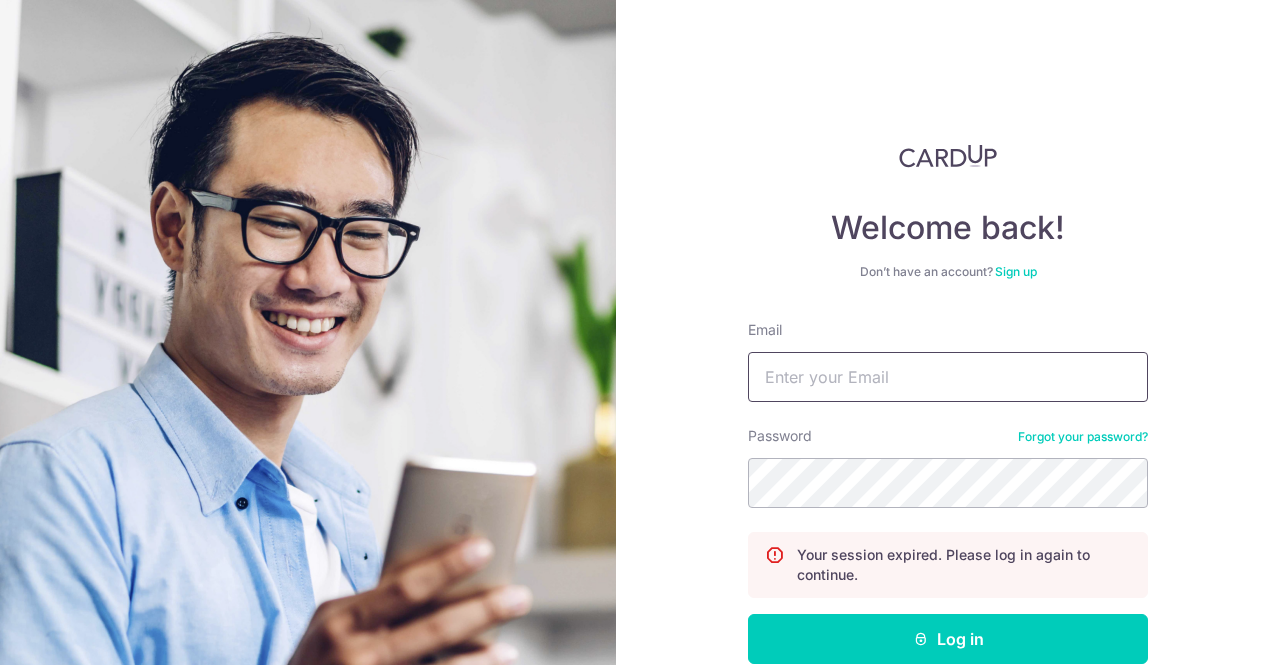 click on "Email" at bounding box center [948, 377] 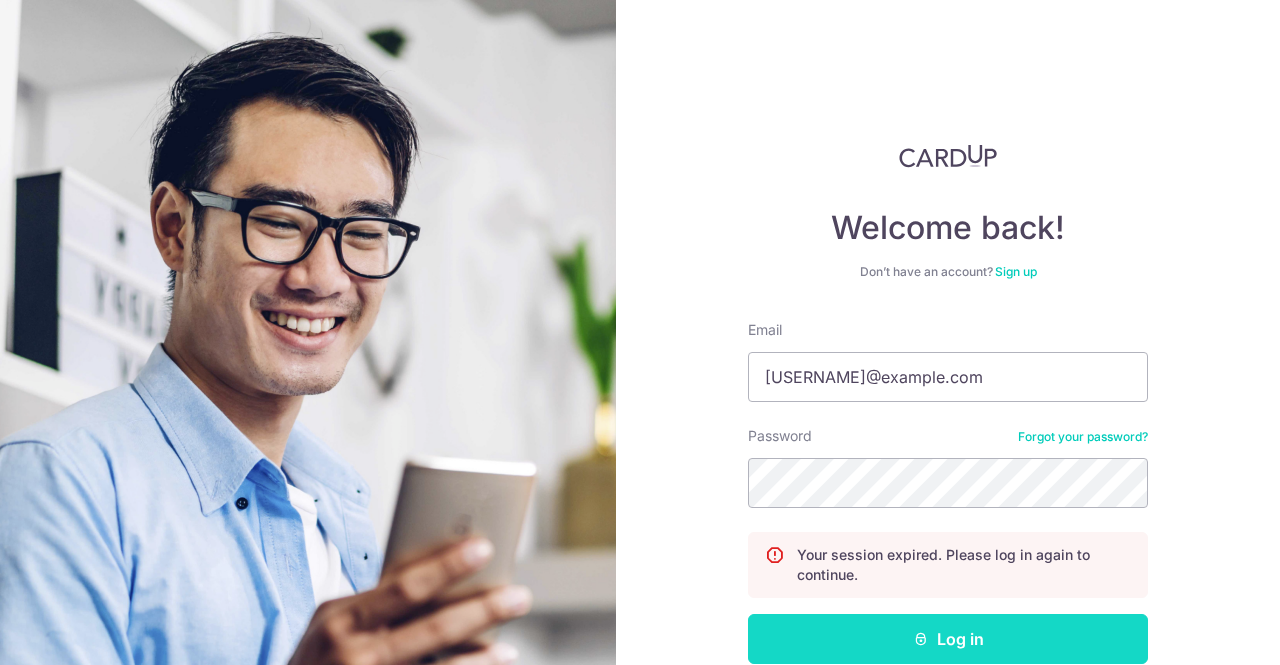 click at bounding box center [921, 639] 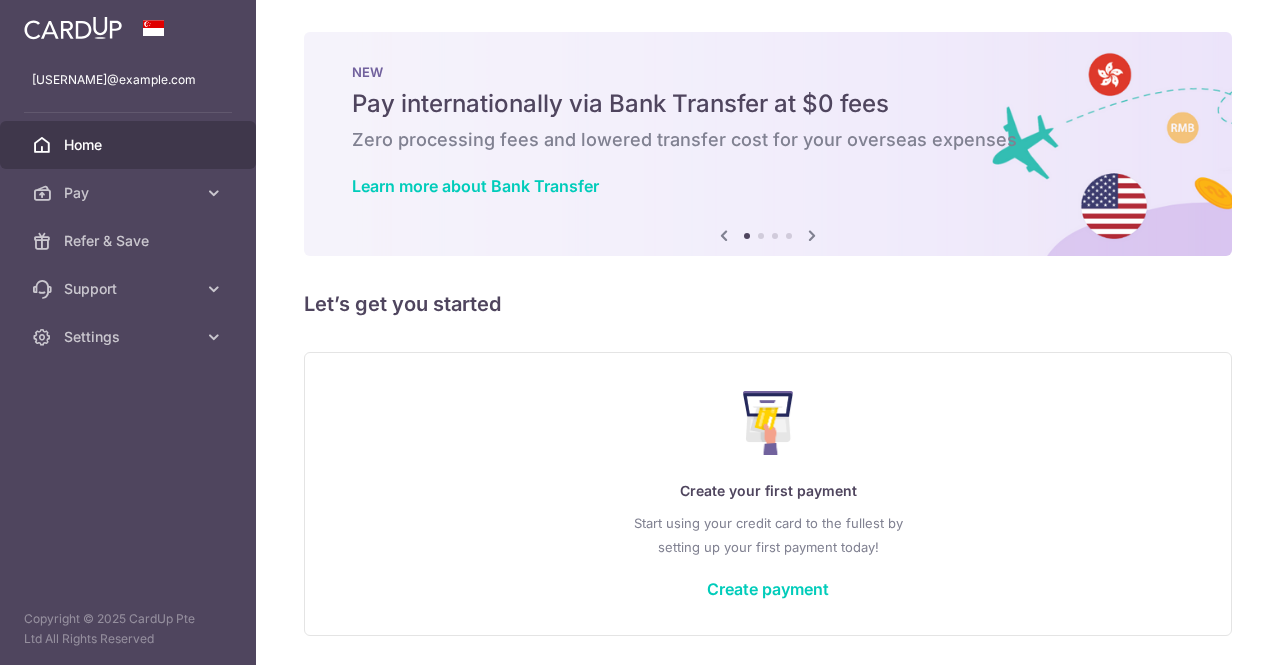 scroll, scrollTop: 0, scrollLeft: 0, axis: both 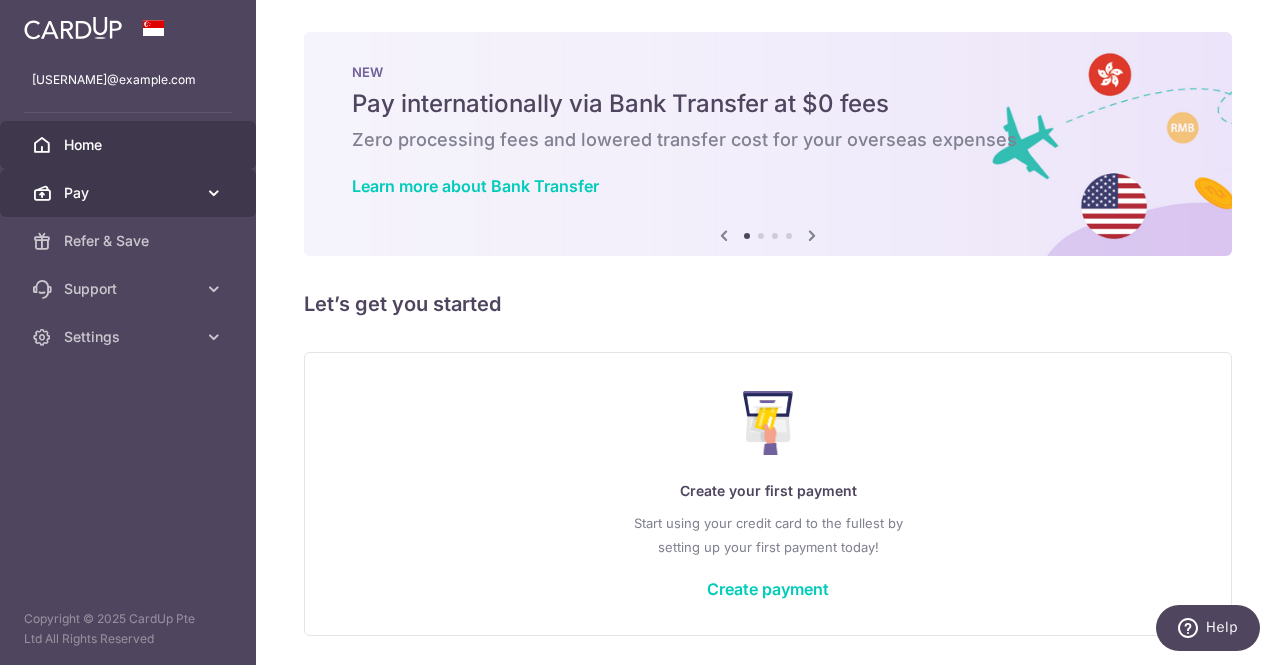 click on "Pay" at bounding box center [130, 193] 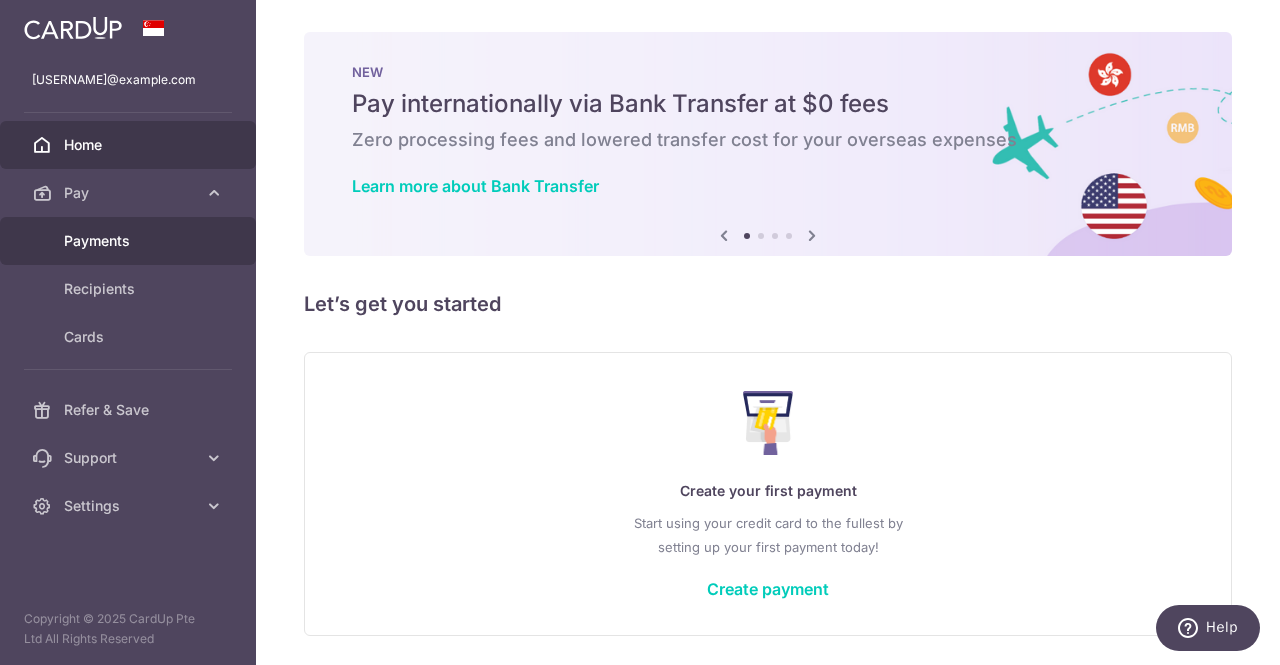 click on "Payments" at bounding box center (130, 241) 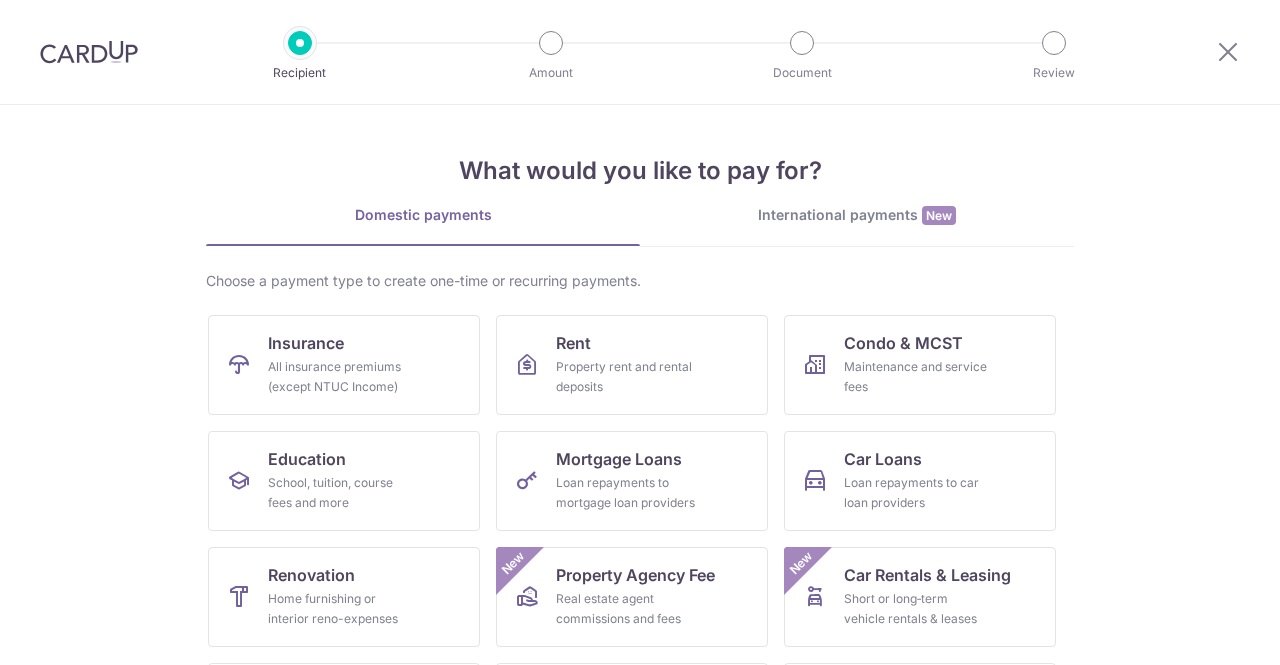 scroll, scrollTop: 0, scrollLeft: 0, axis: both 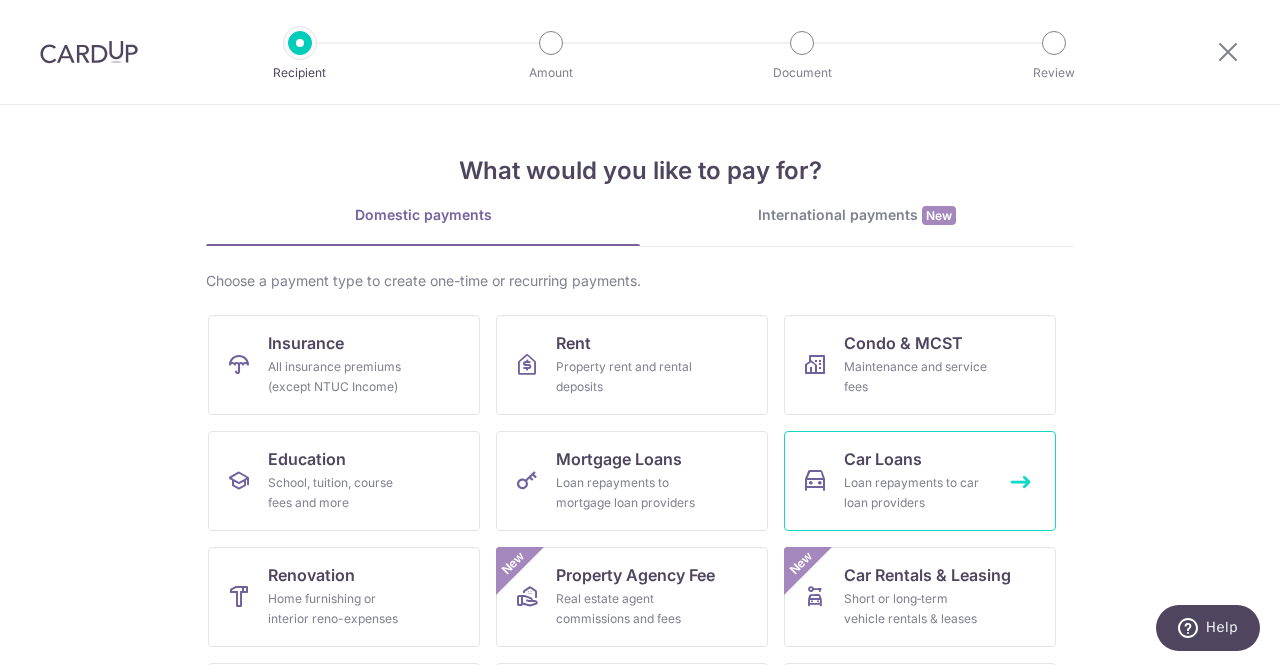 click on "Car Loans" at bounding box center (883, 459) 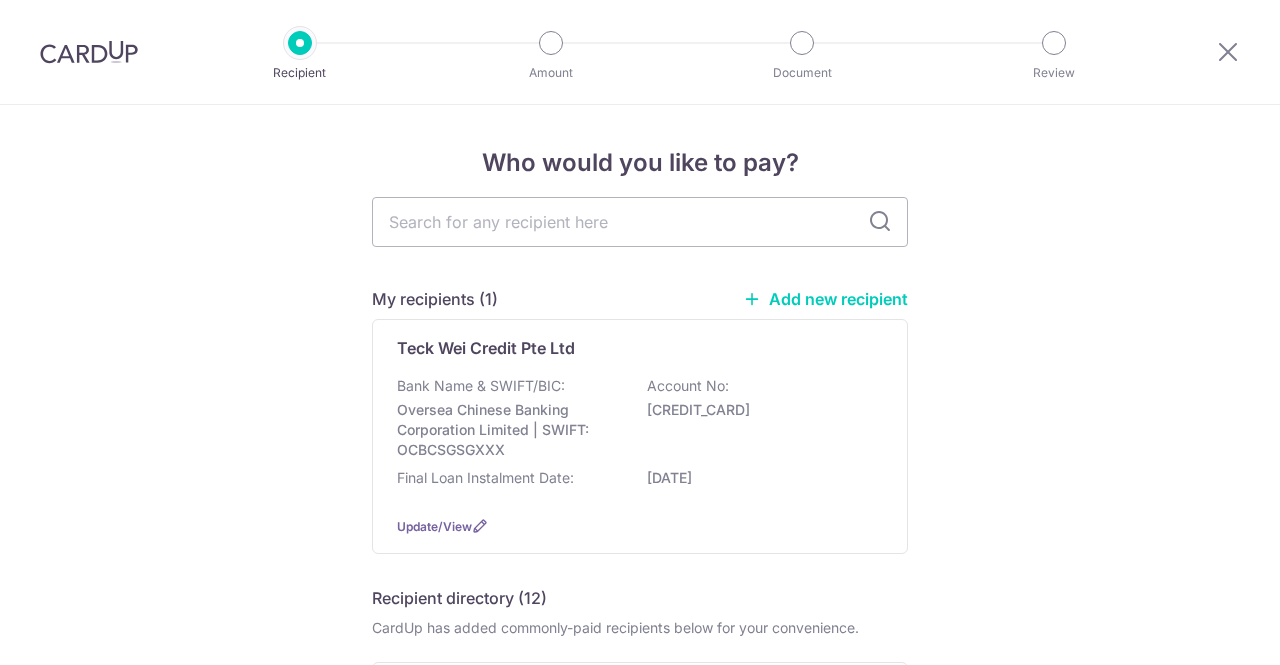 scroll, scrollTop: 0, scrollLeft: 0, axis: both 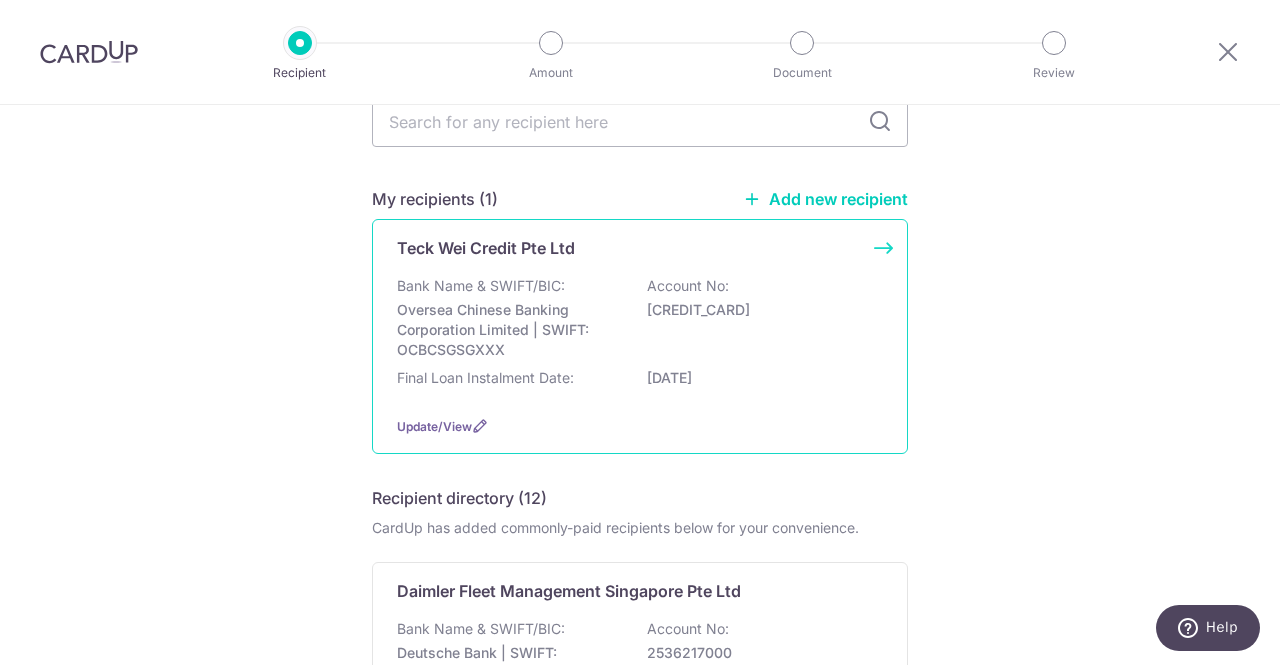 click on "501856439001" at bounding box center [759, 310] 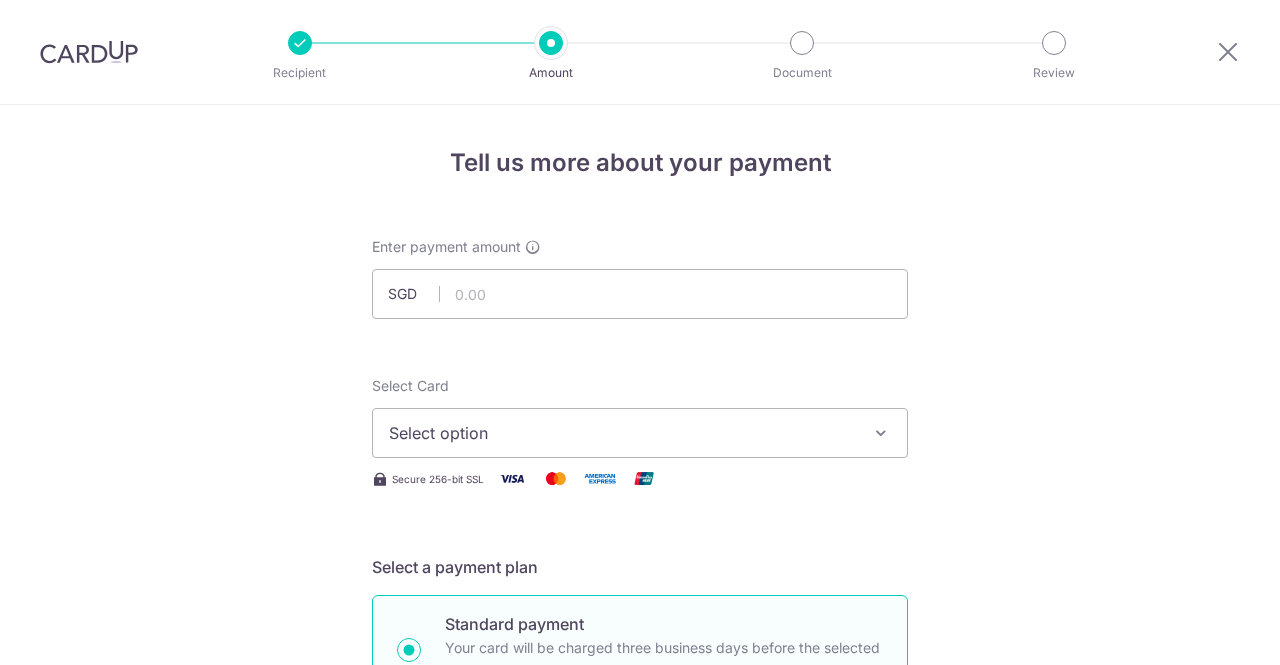 scroll, scrollTop: 0, scrollLeft: 0, axis: both 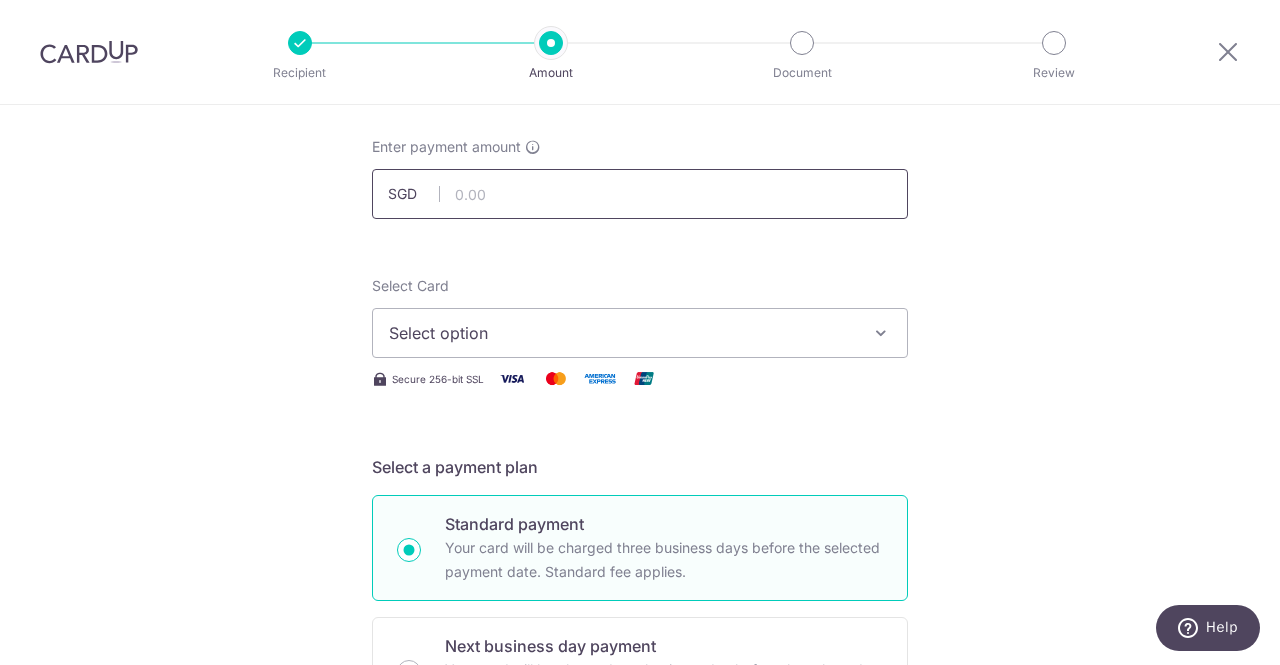 click at bounding box center [640, 194] 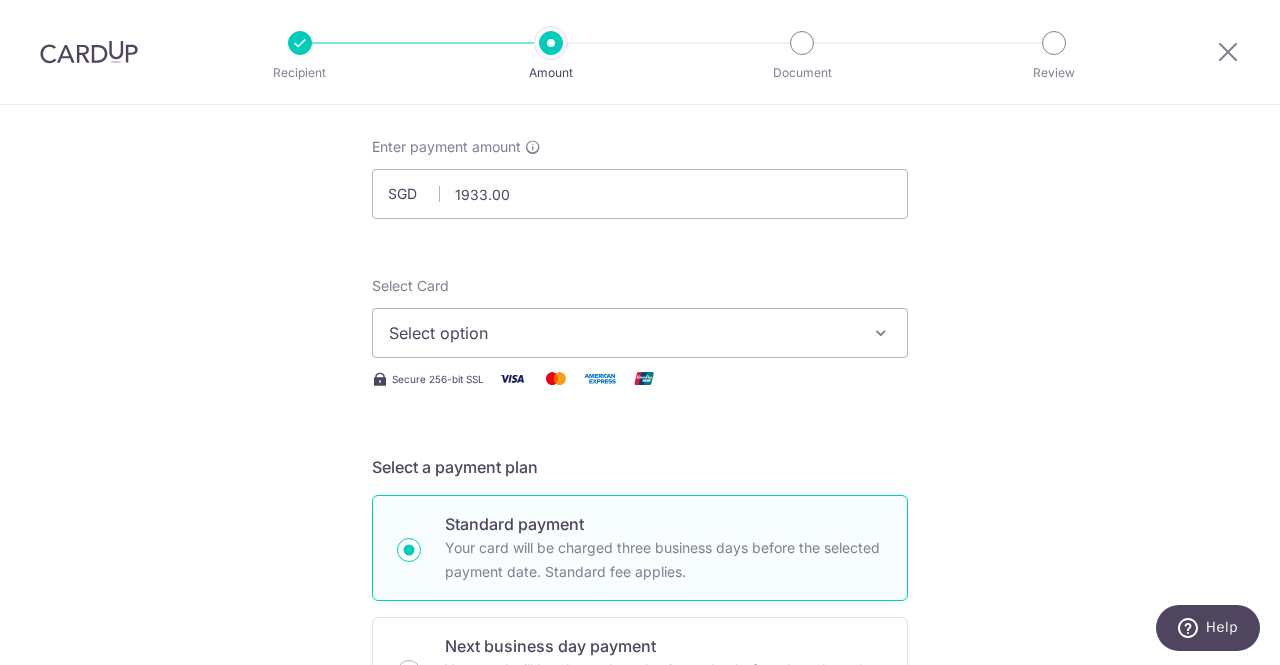 type on "1,933.00" 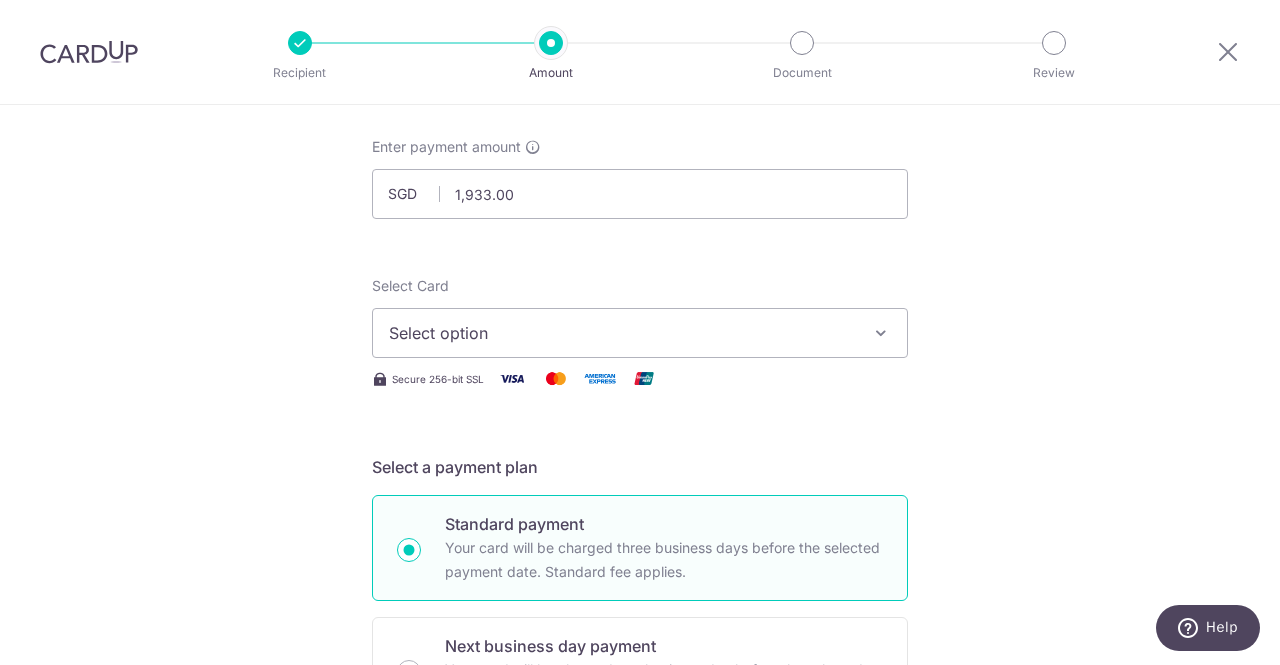 click on "Select option" at bounding box center (622, 333) 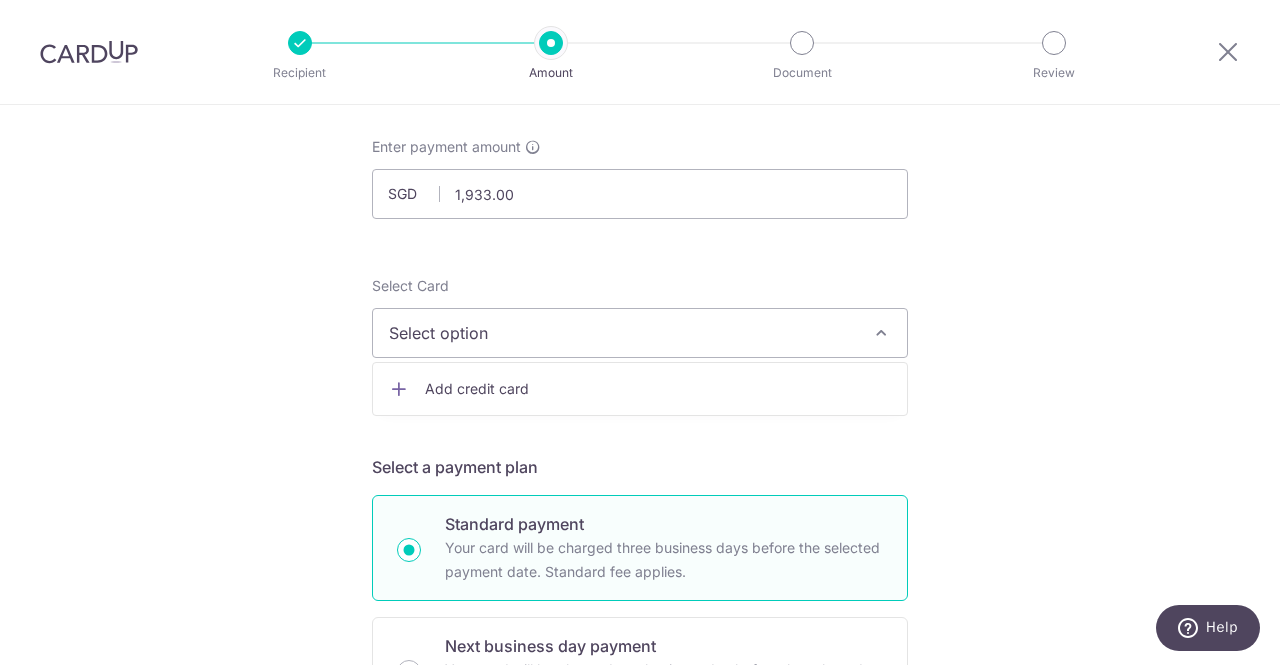 click on "Add credit card" at bounding box center [658, 389] 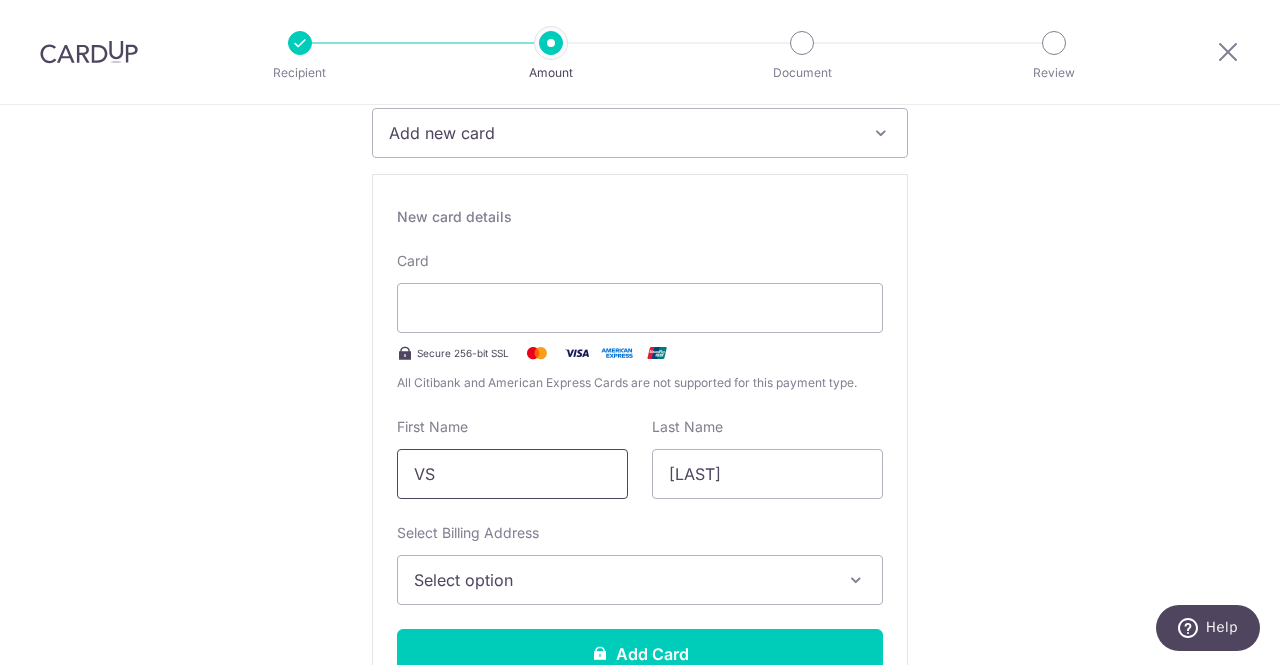 scroll, scrollTop: 400, scrollLeft: 0, axis: vertical 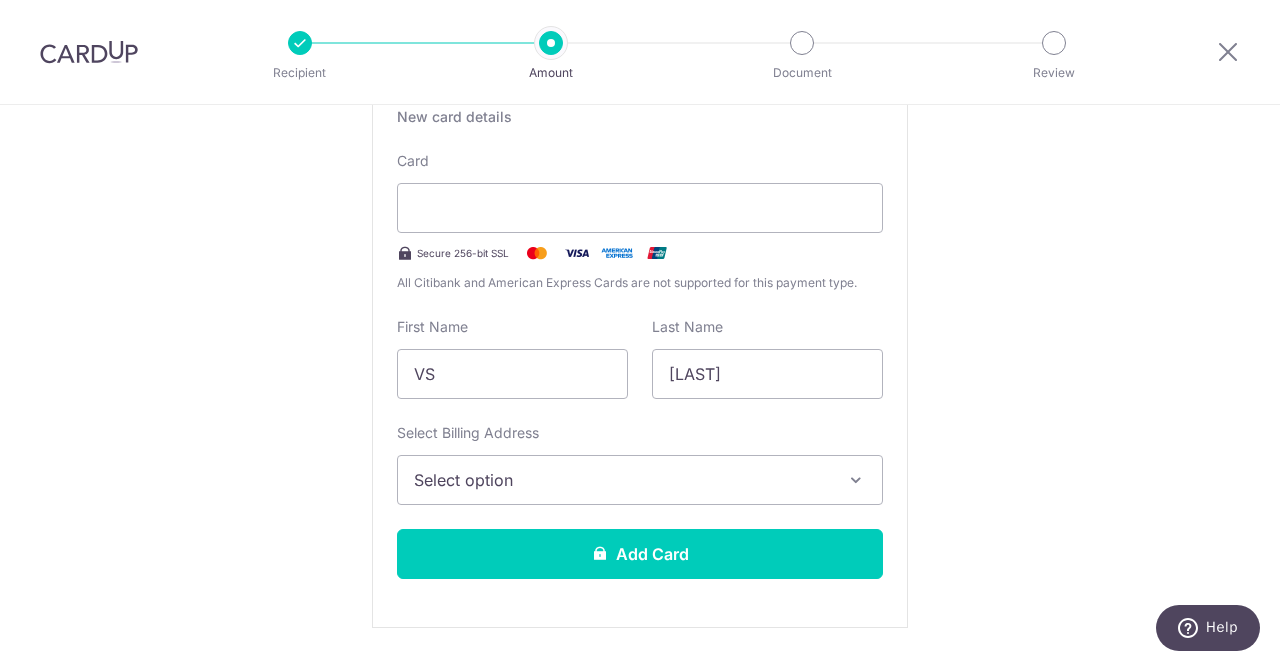 click on "Select option" at bounding box center (622, 480) 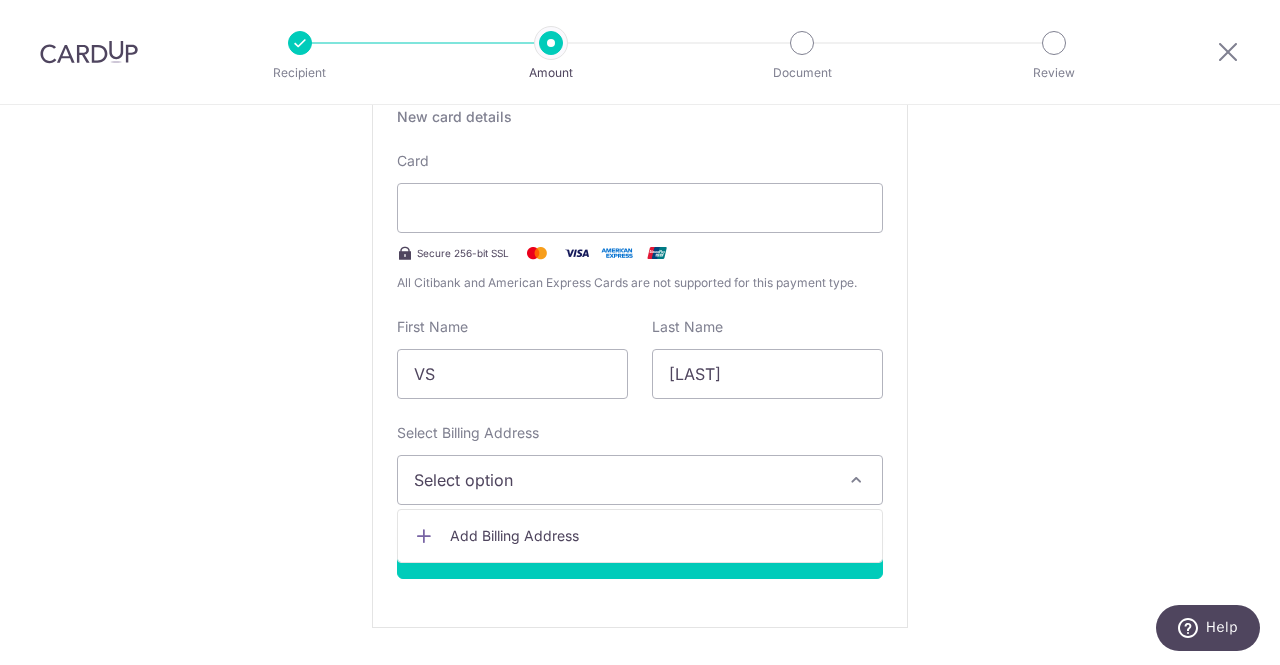 click on "Add Billing Address" at bounding box center (658, 536) 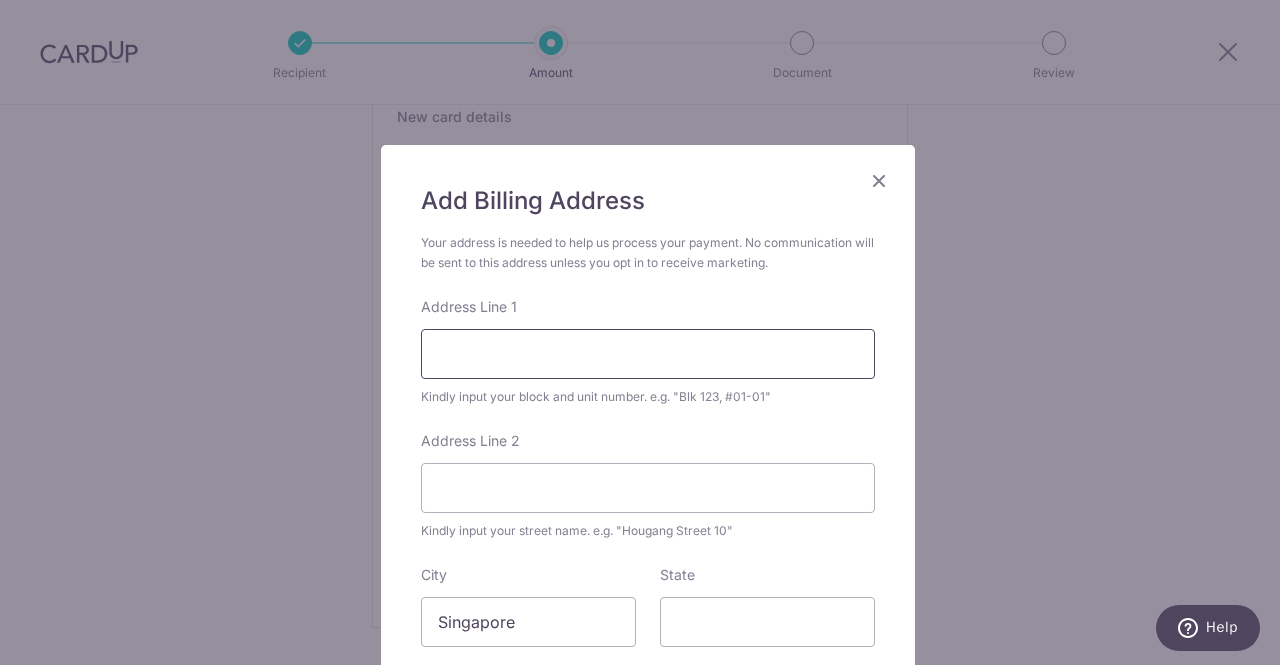 click on "Address Line 1" at bounding box center (648, 354) 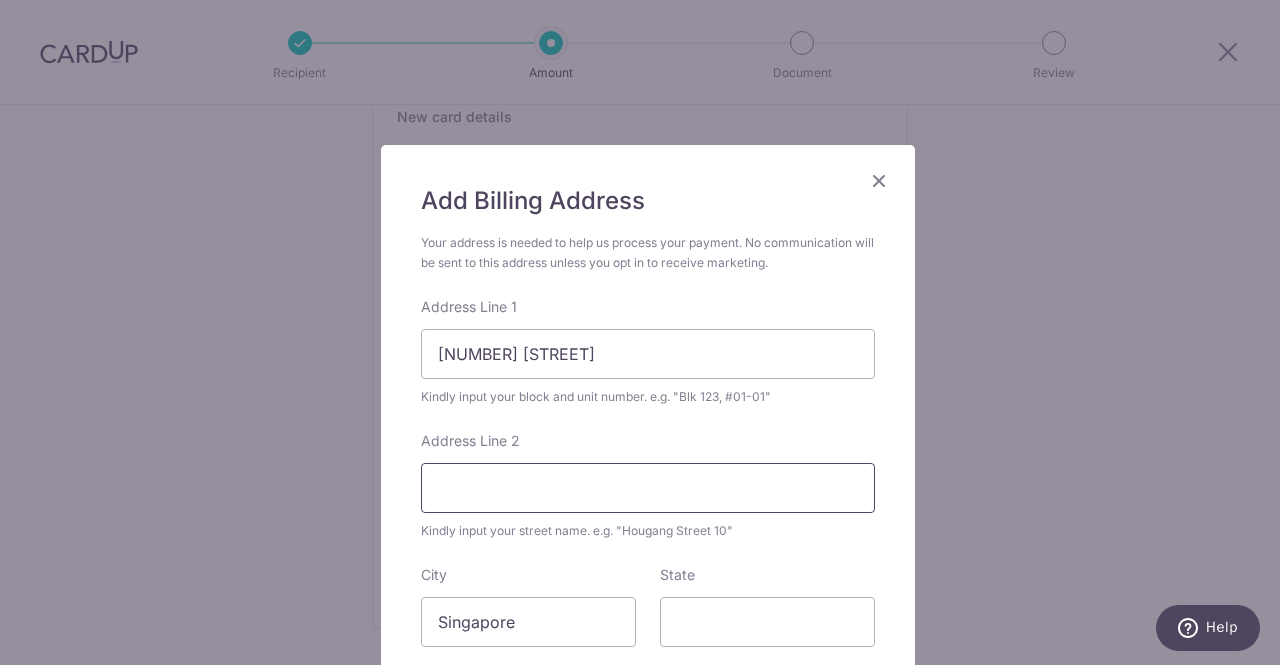 click on "Address Line 2" at bounding box center [648, 488] 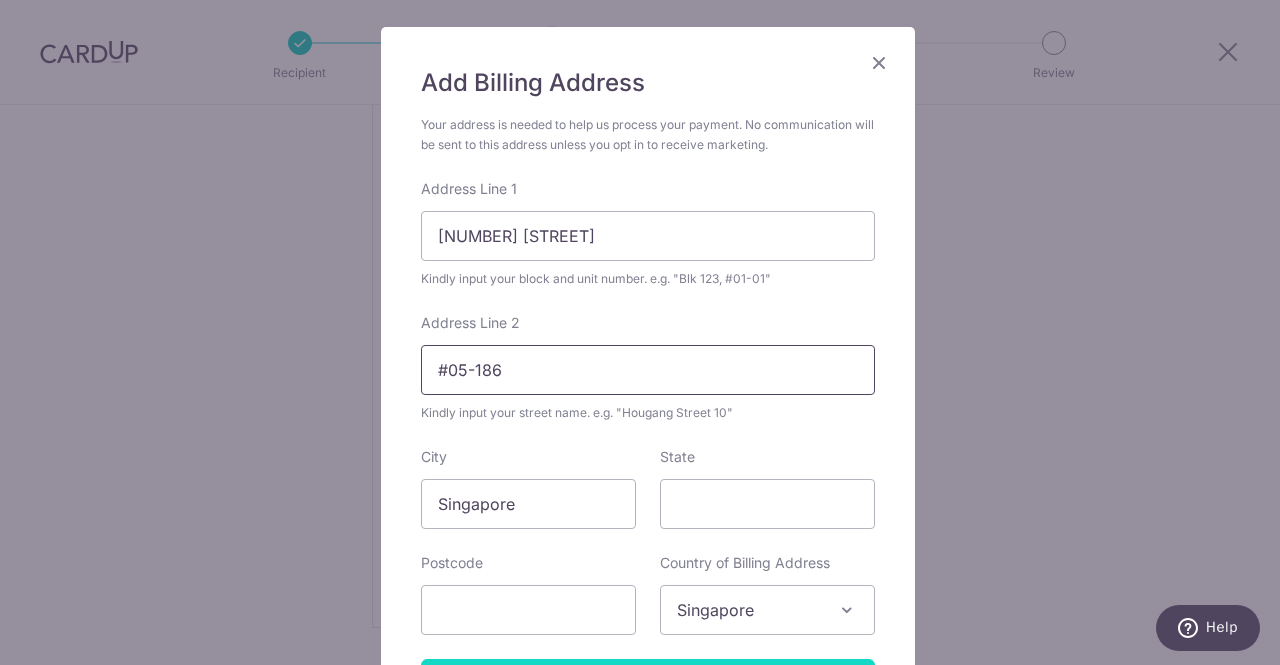 scroll, scrollTop: 200, scrollLeft: 0, axis: vertical 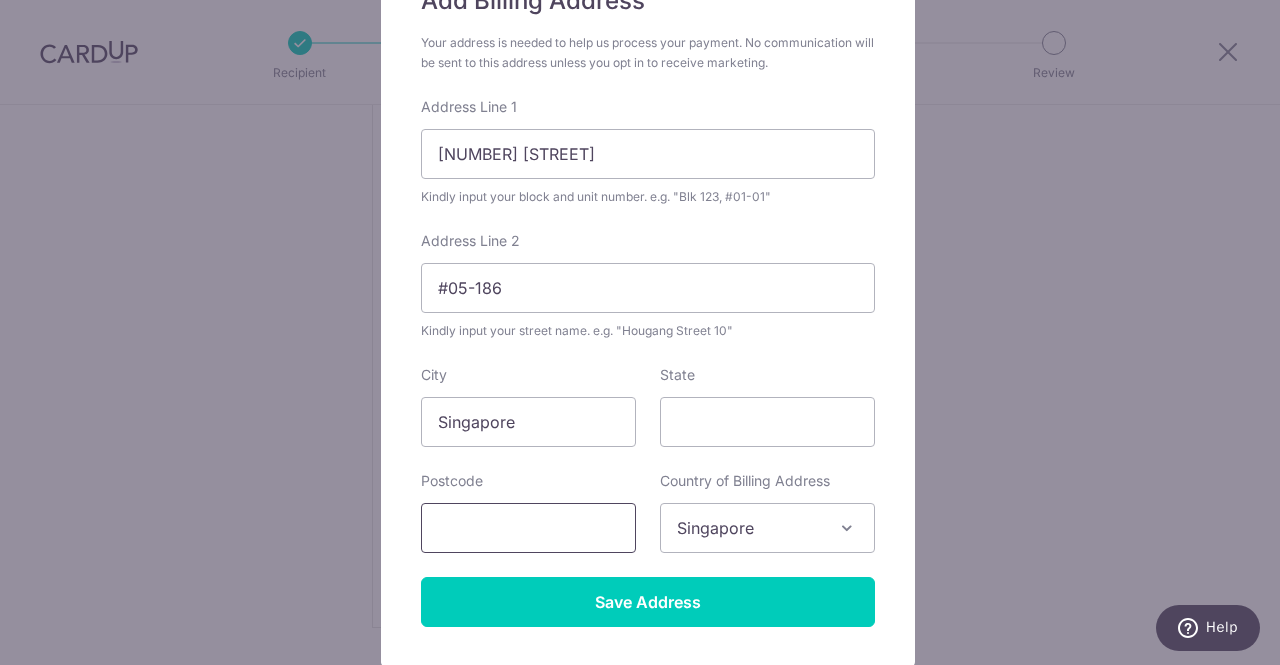 click at bounding box center (528, 528) 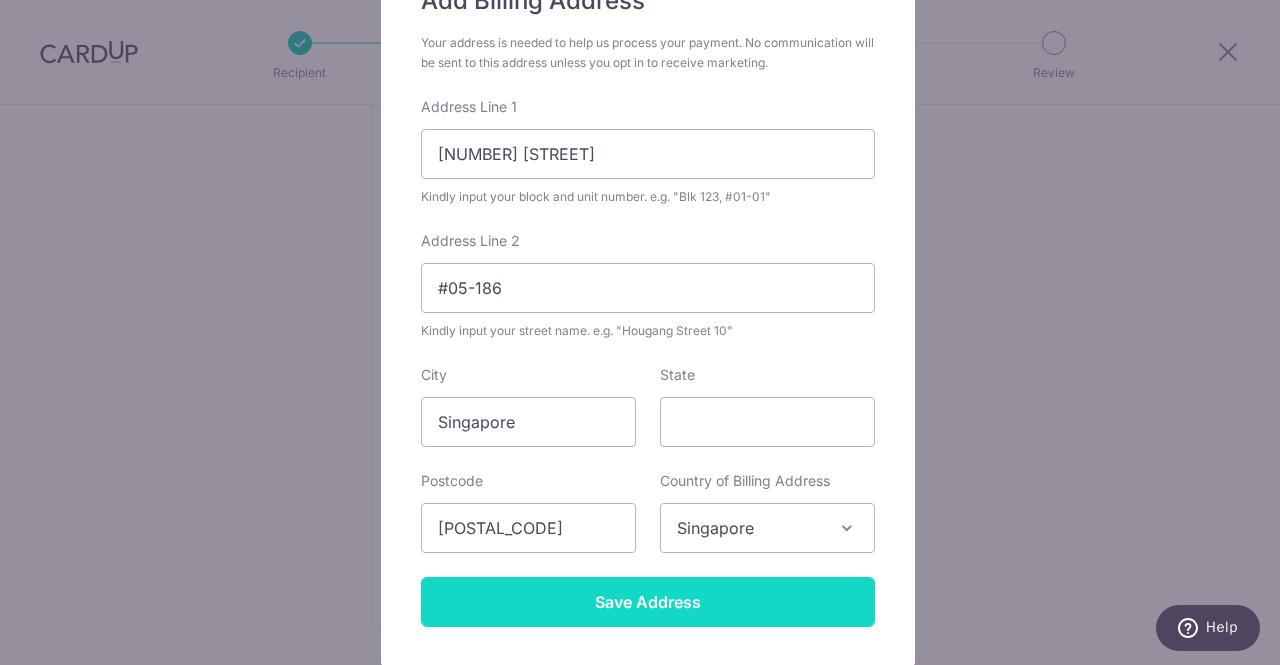 click on "Save Address" at bounding box center [648, 602] 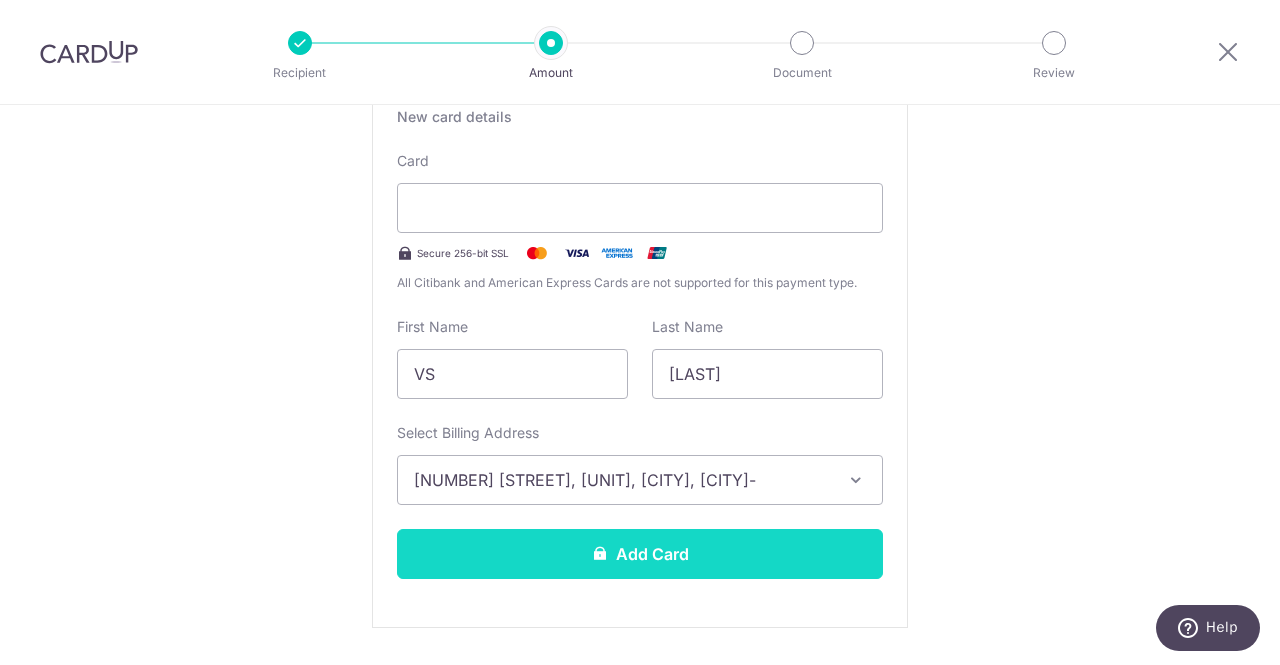click on "Add Card" at bounding box center (640, 554) 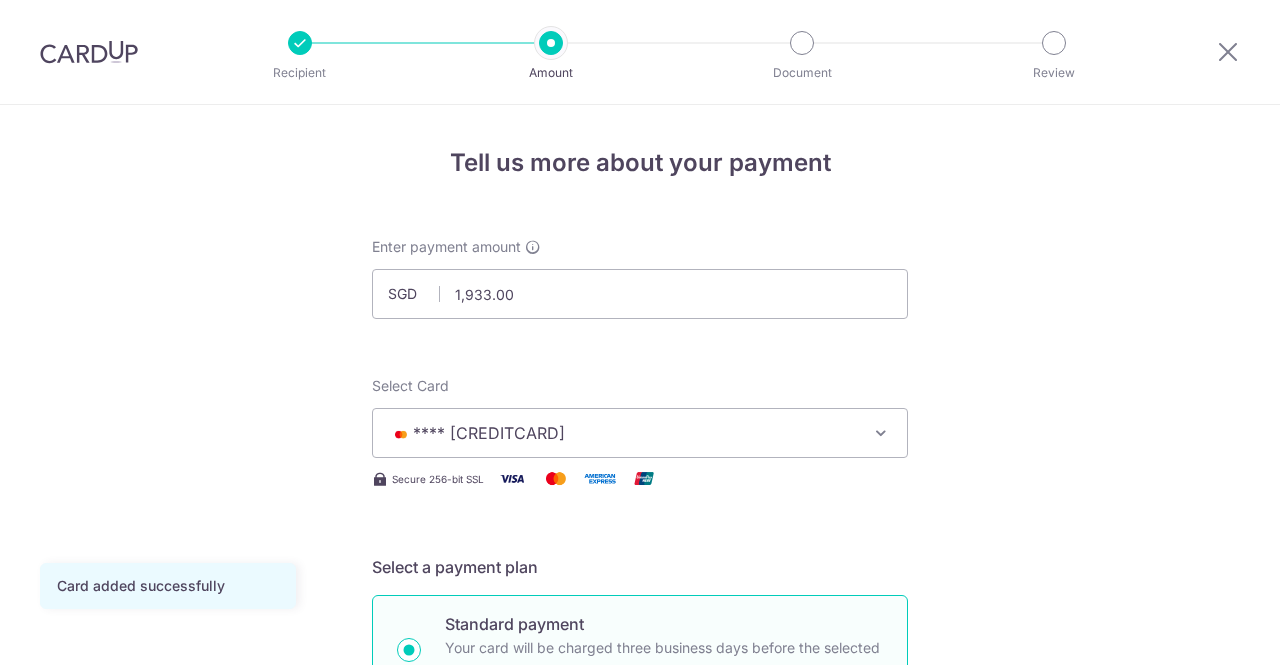 scroll, scrollTop: 0, scrollLeft: 0, axis: both 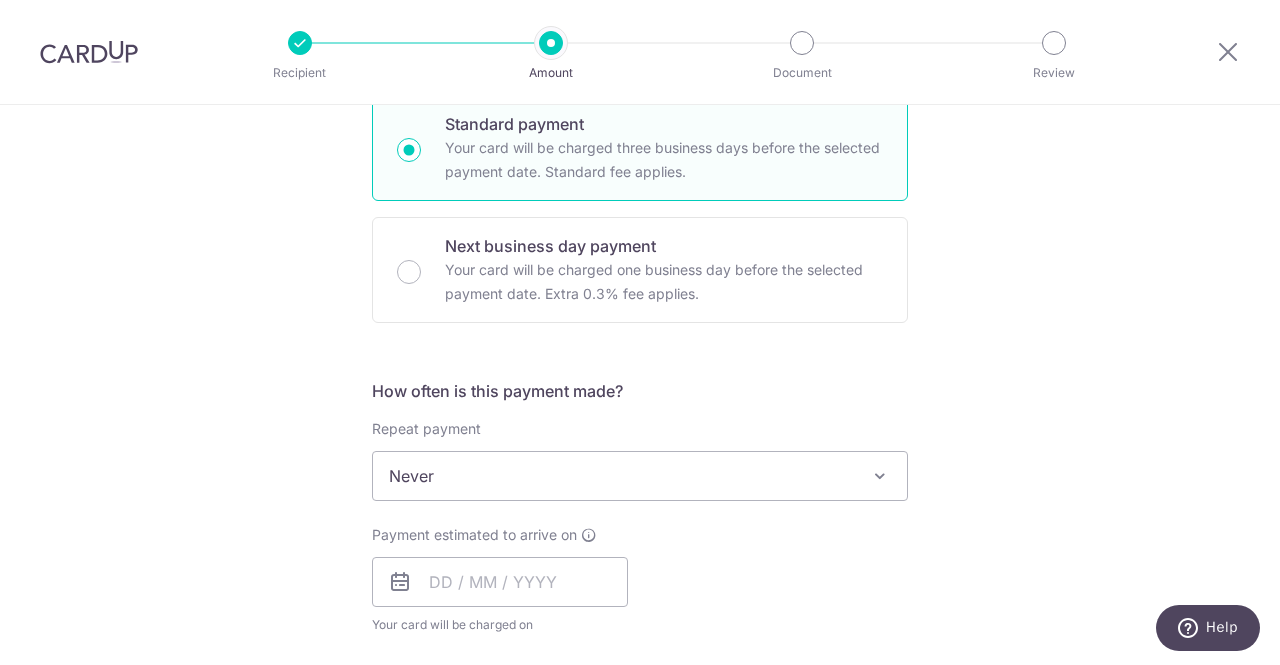 click on "Never" at bounding box center [640, 476] 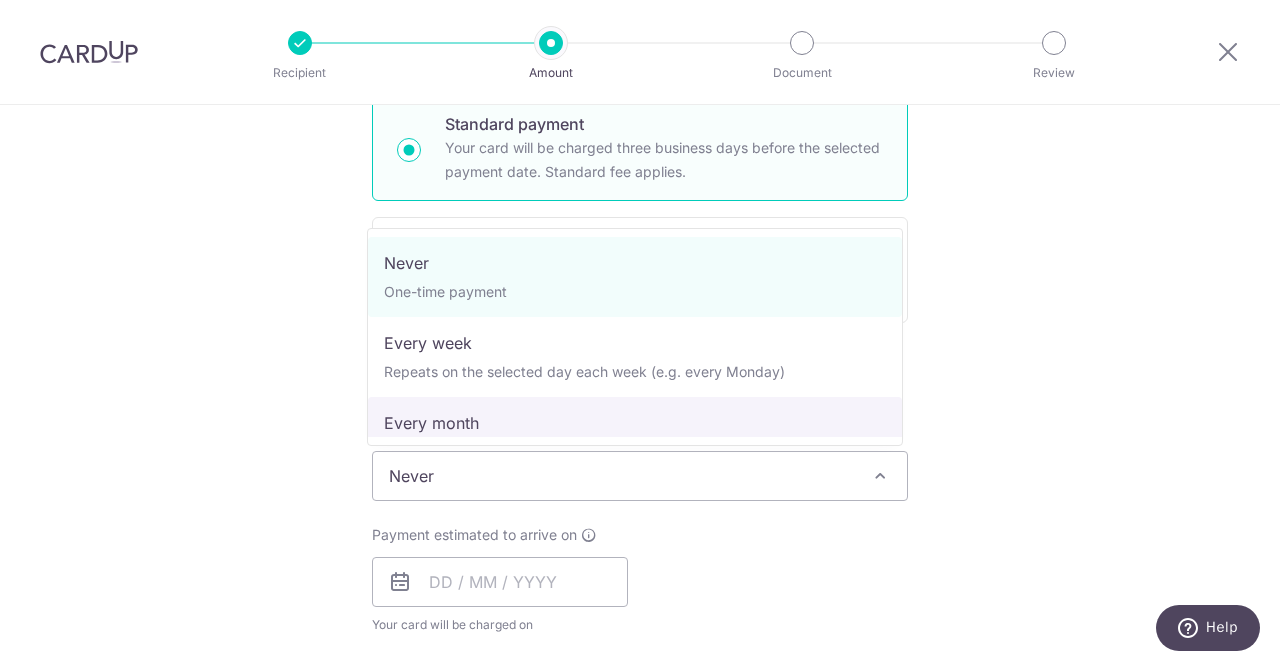 select on "3" 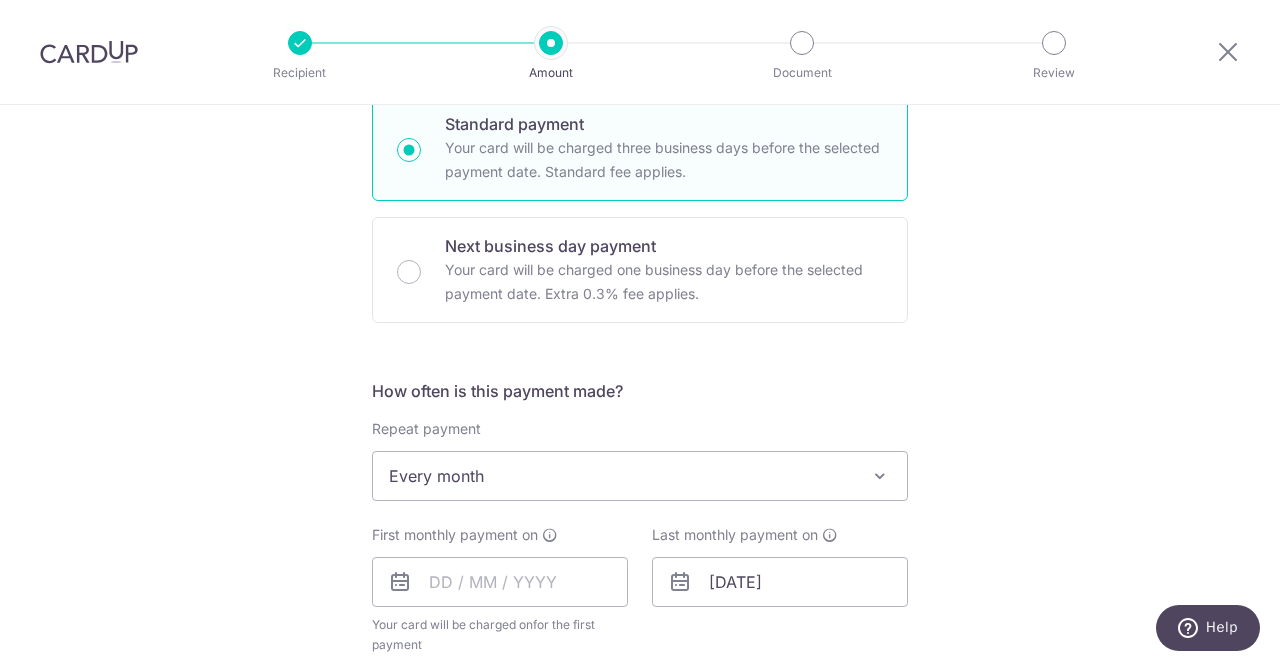scroll, scrollTop: 600, scrollLeft: 0, axis: vertical 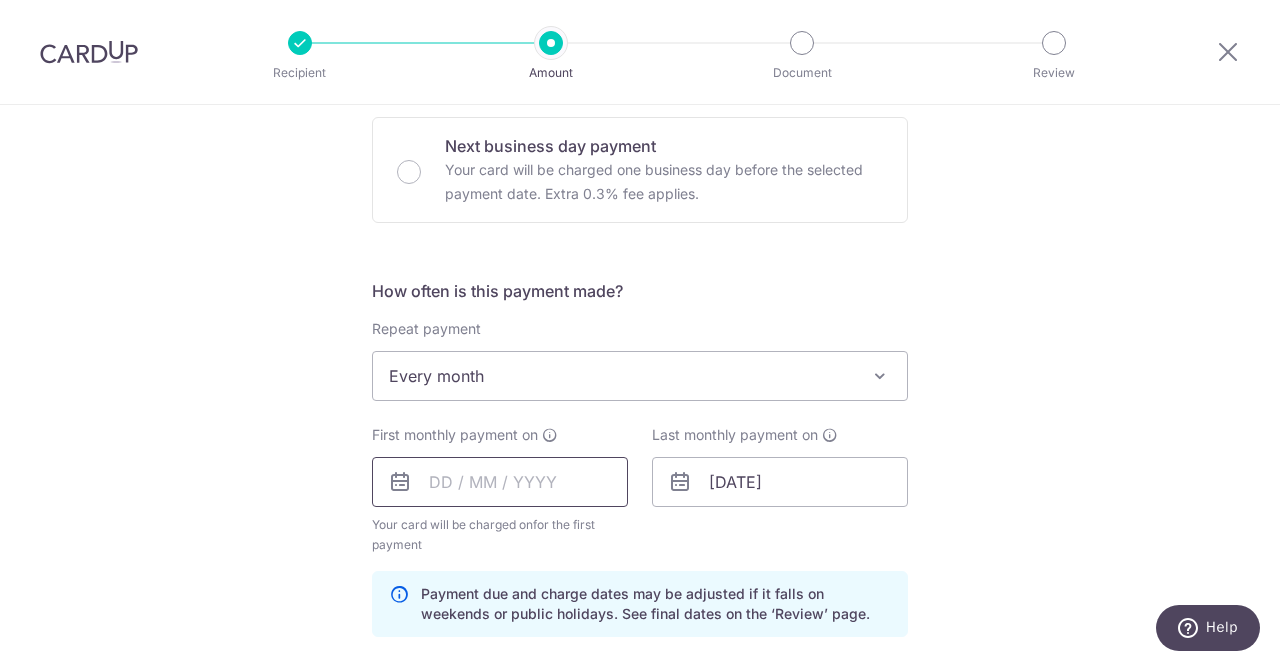 click at bounding box center (500, 482) 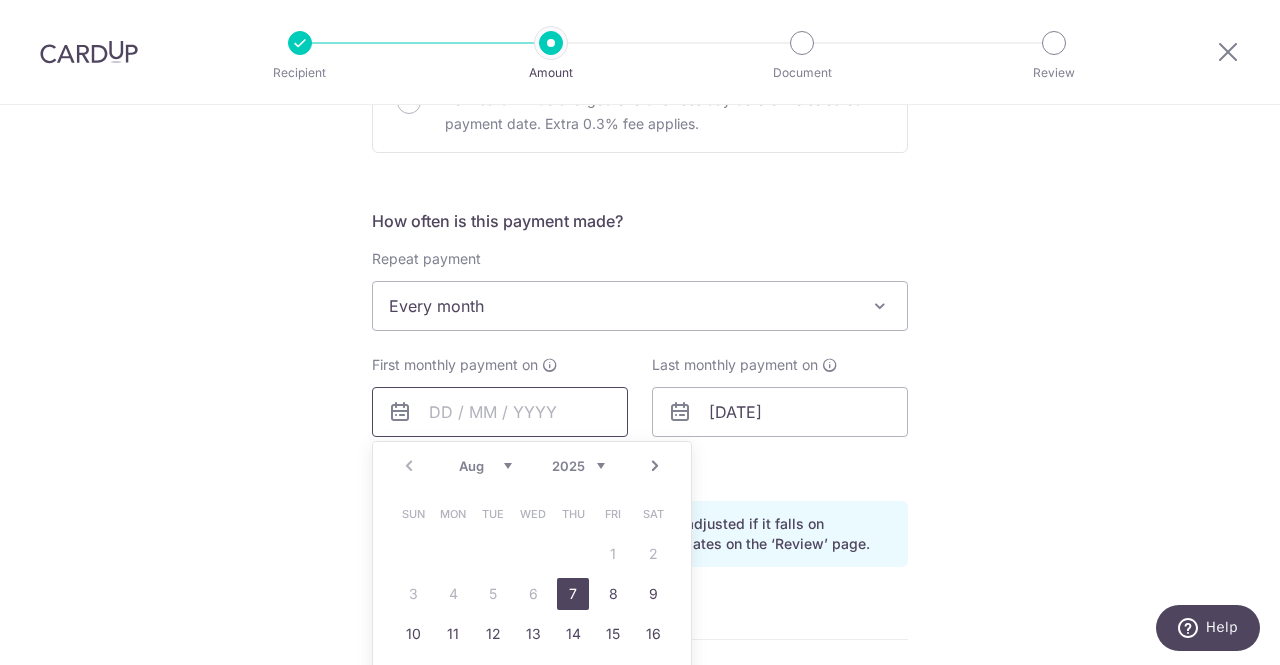 scroll, scrollTop: 700, scrollLeft: 0, axis: vertical 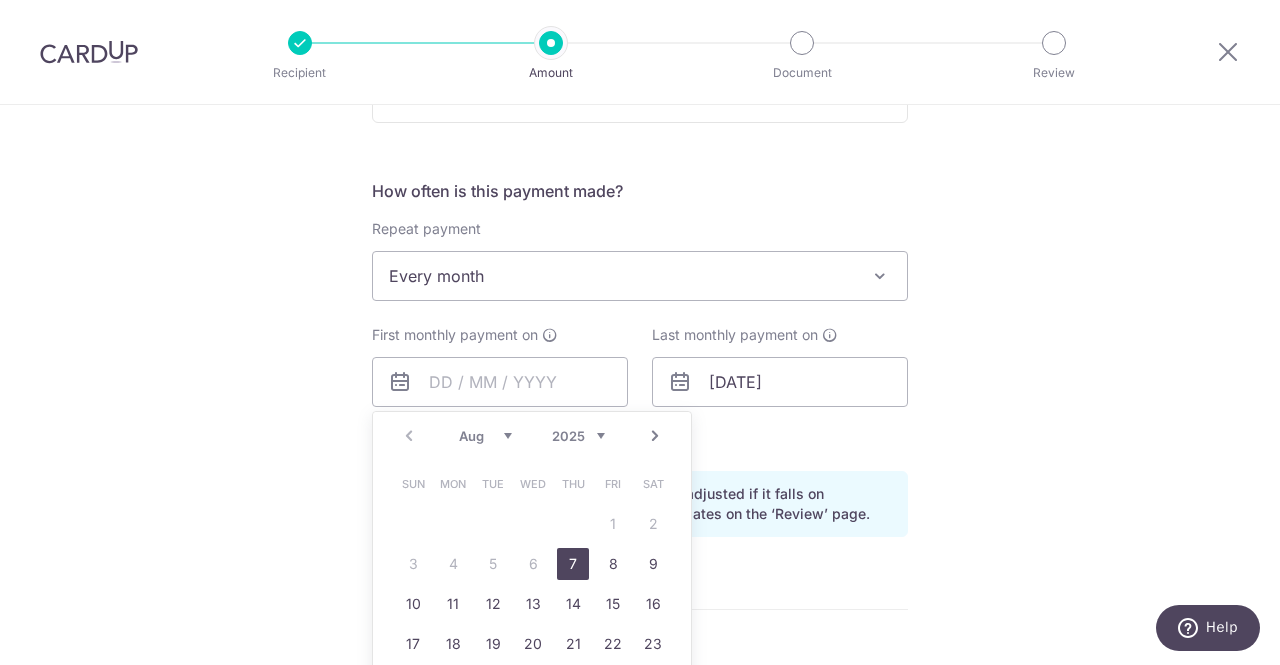 click on "7" at bounding box center (573, 564) 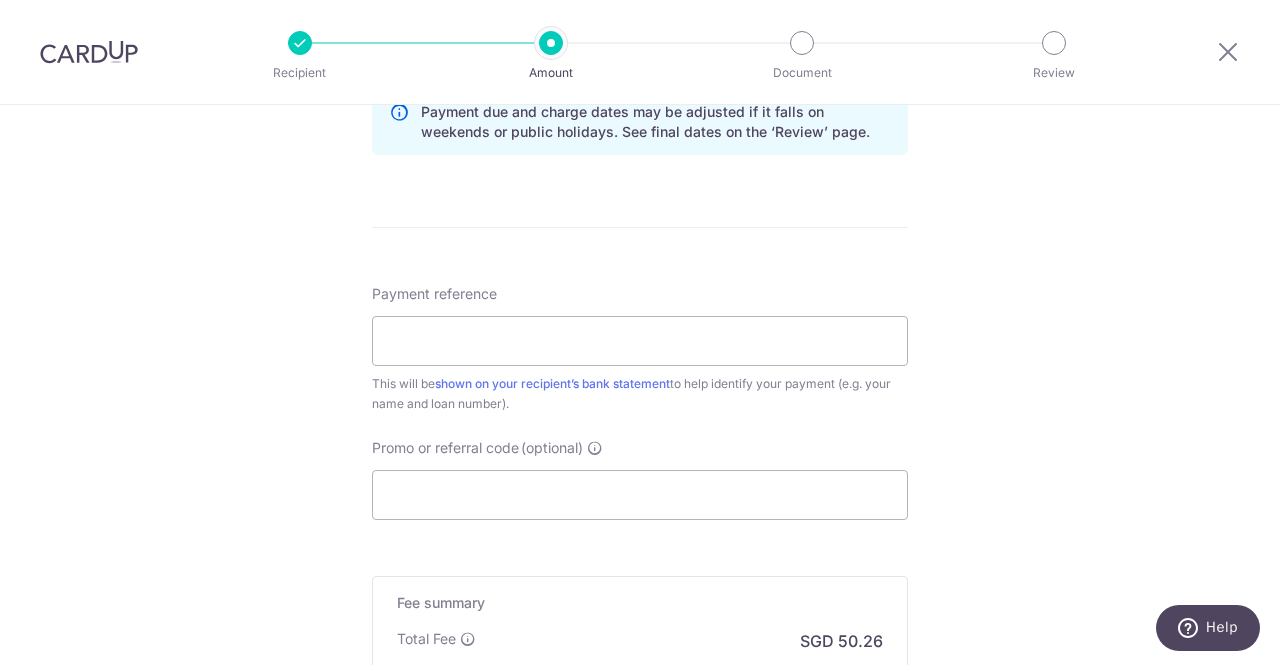 scroll, scrollTop: 1100, scrollLeft: 0, axis: vertical 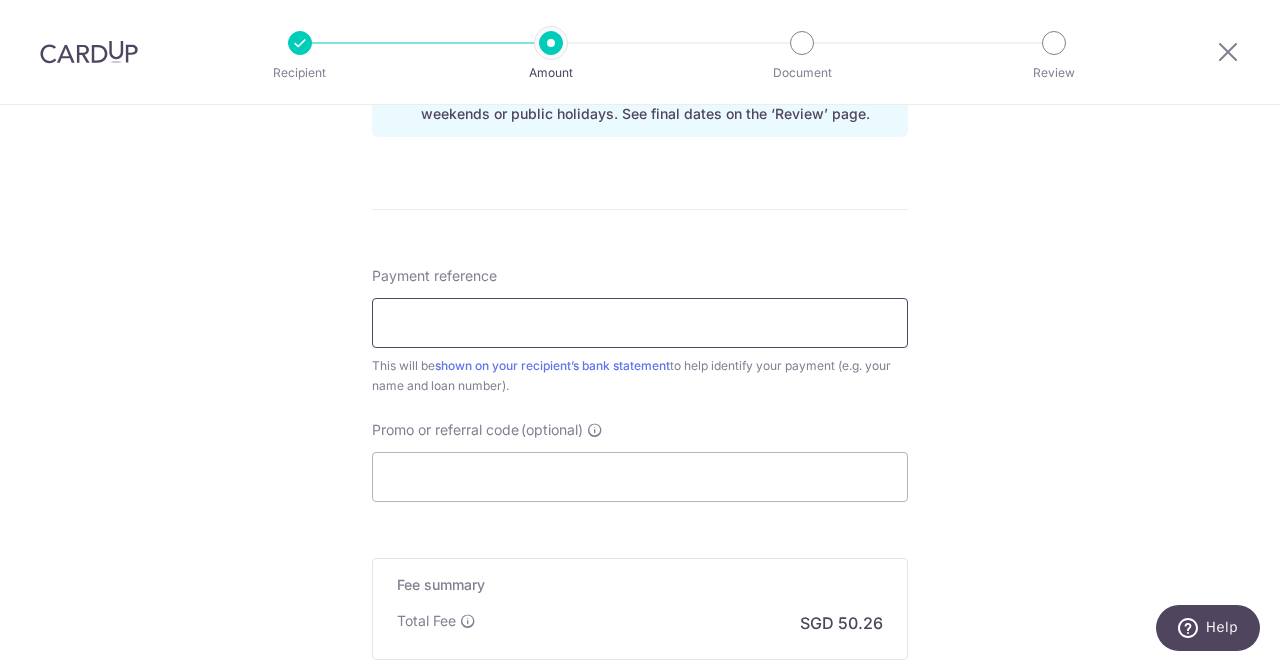 click on "Payment reference" at bounding box center [640, 323] 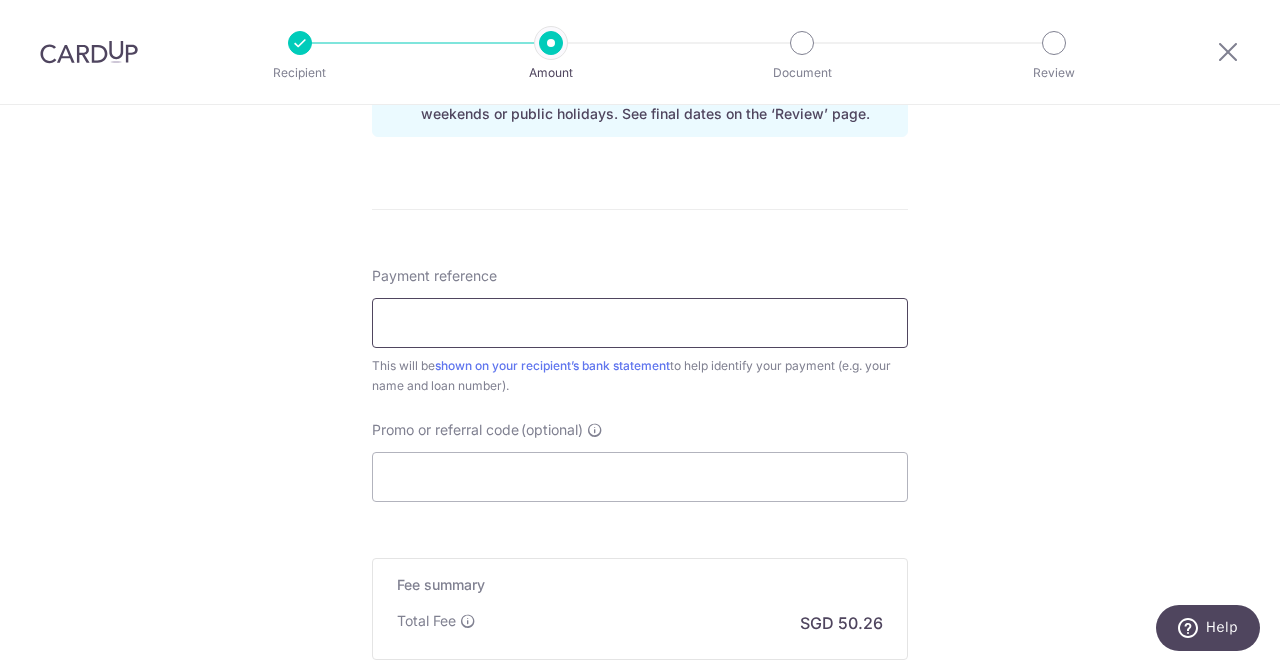 type on "VSSANJEEVAN SNY5531D" 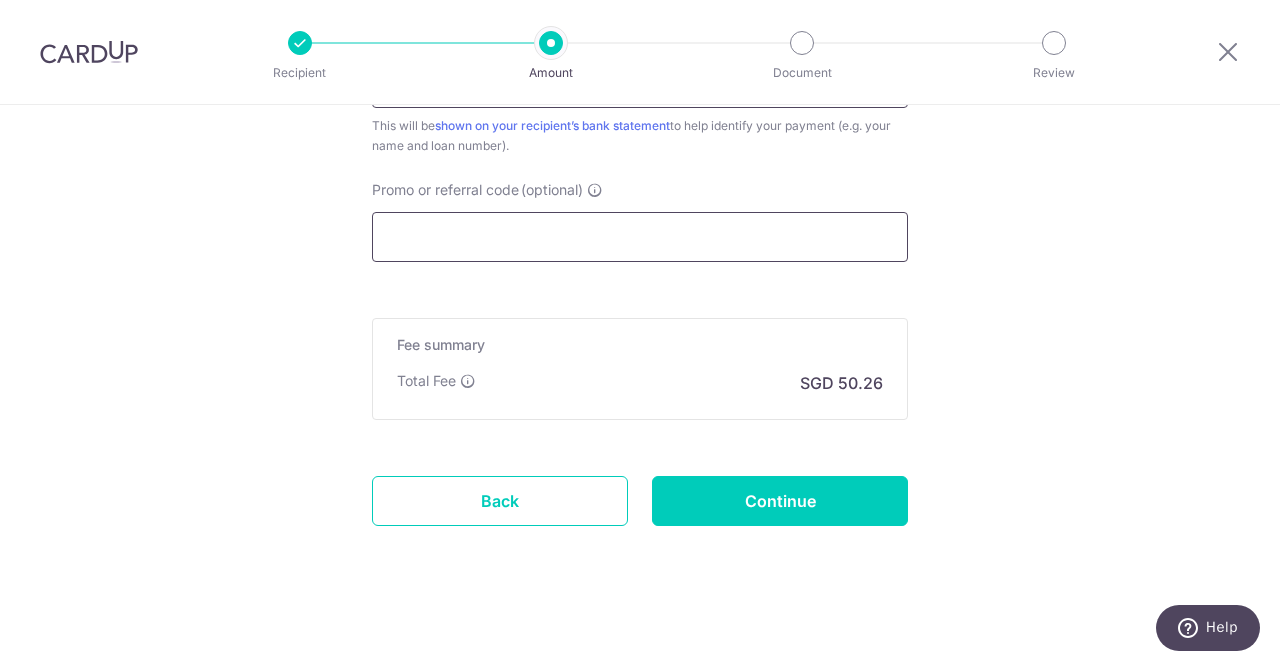 scroll, scrollTop: 1346, scrollLeft: 0, axis: vertical 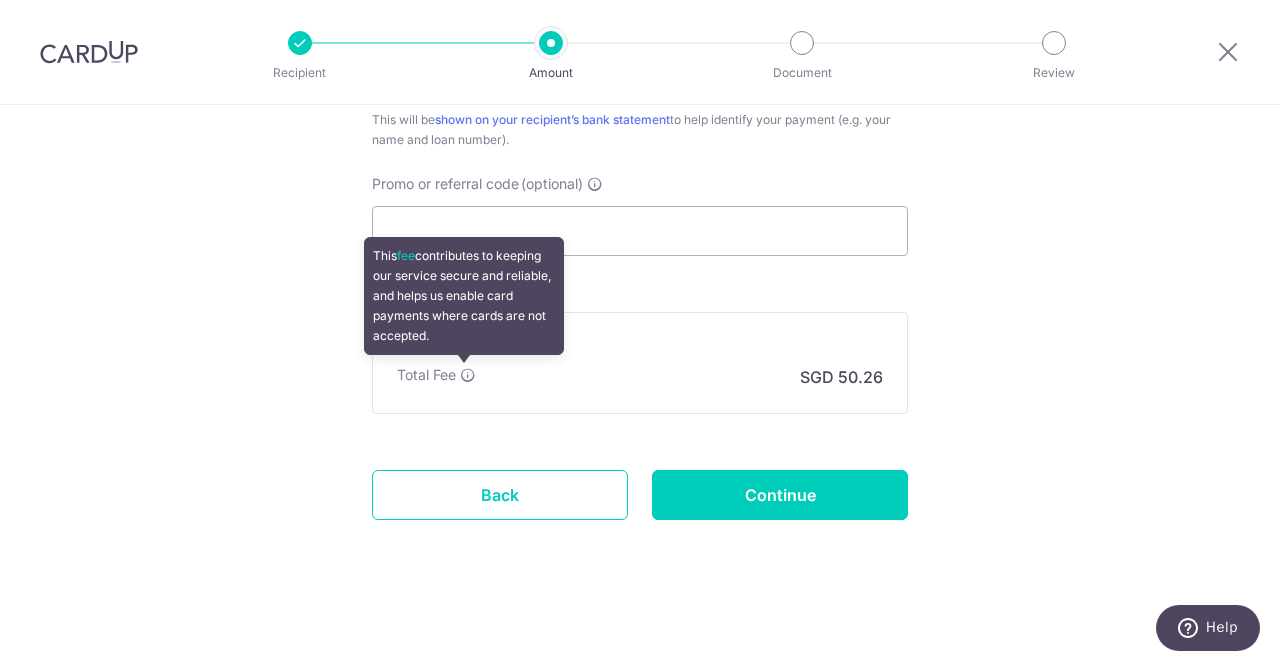 click at bounding box center [468, 375] 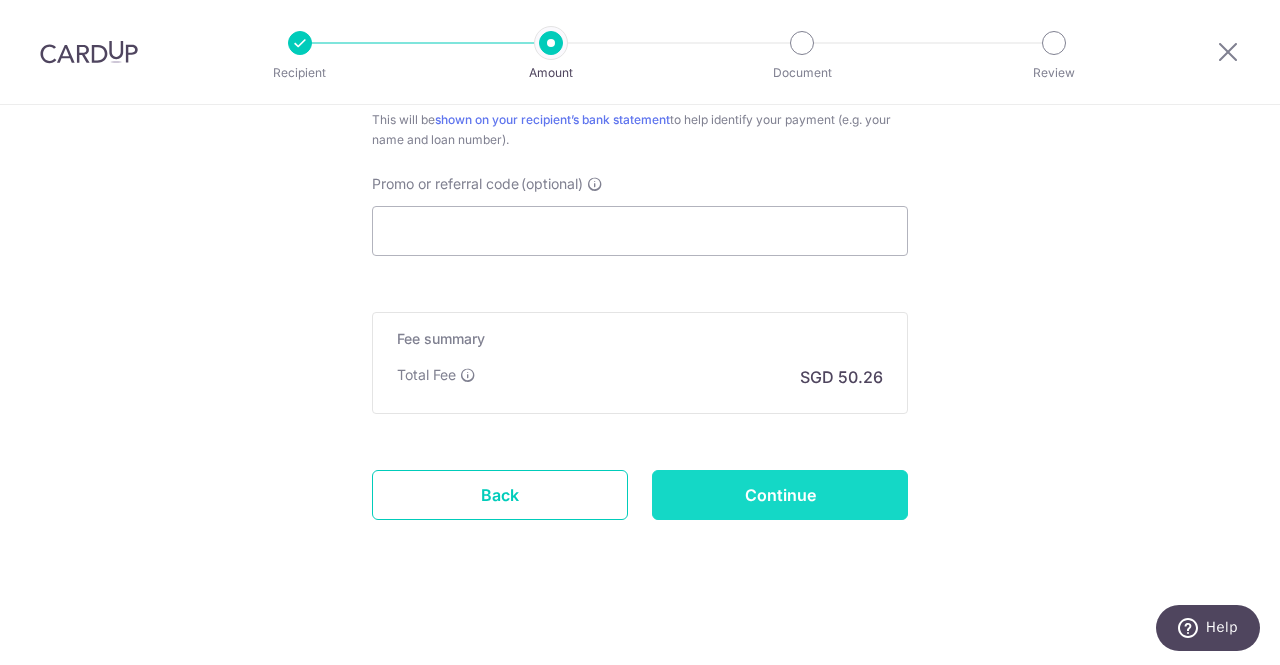 click on "Continue" at bounding box center (780, 495) 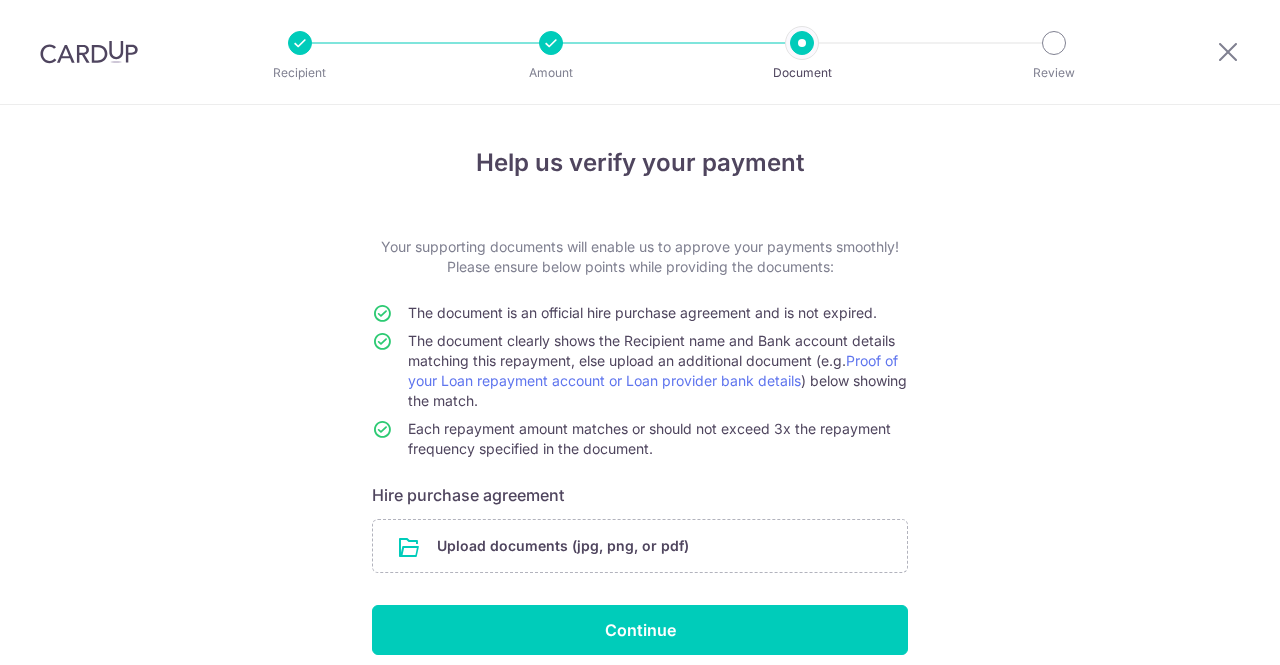scroll, scrollTop: 0, scrollLeft: 0, axis: both 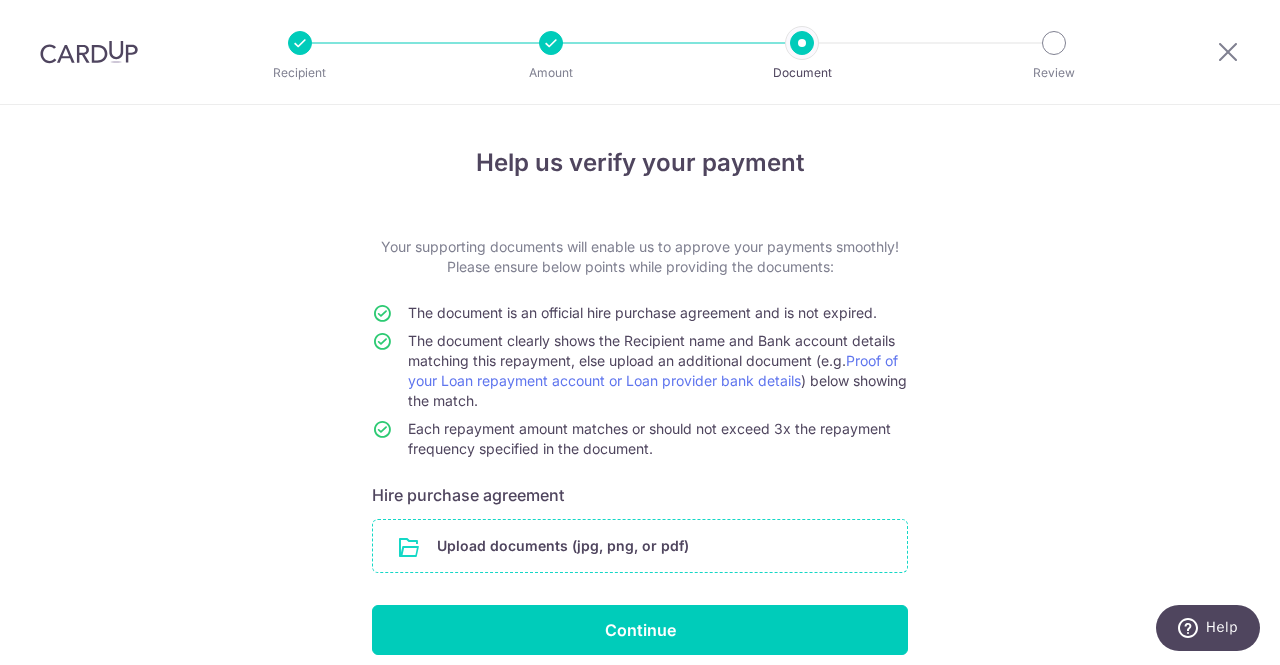 click at bounding box center [640, 546] 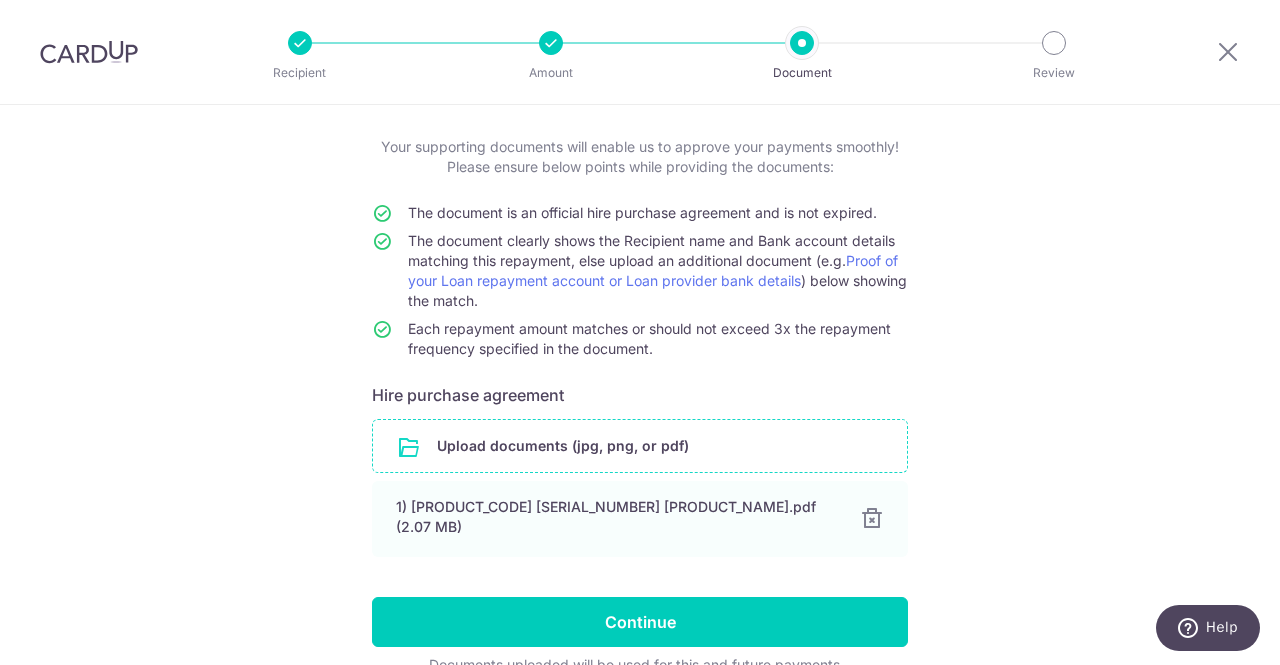 scroll, scrollTop: 192, scrollLeft: 0, axis: vertical 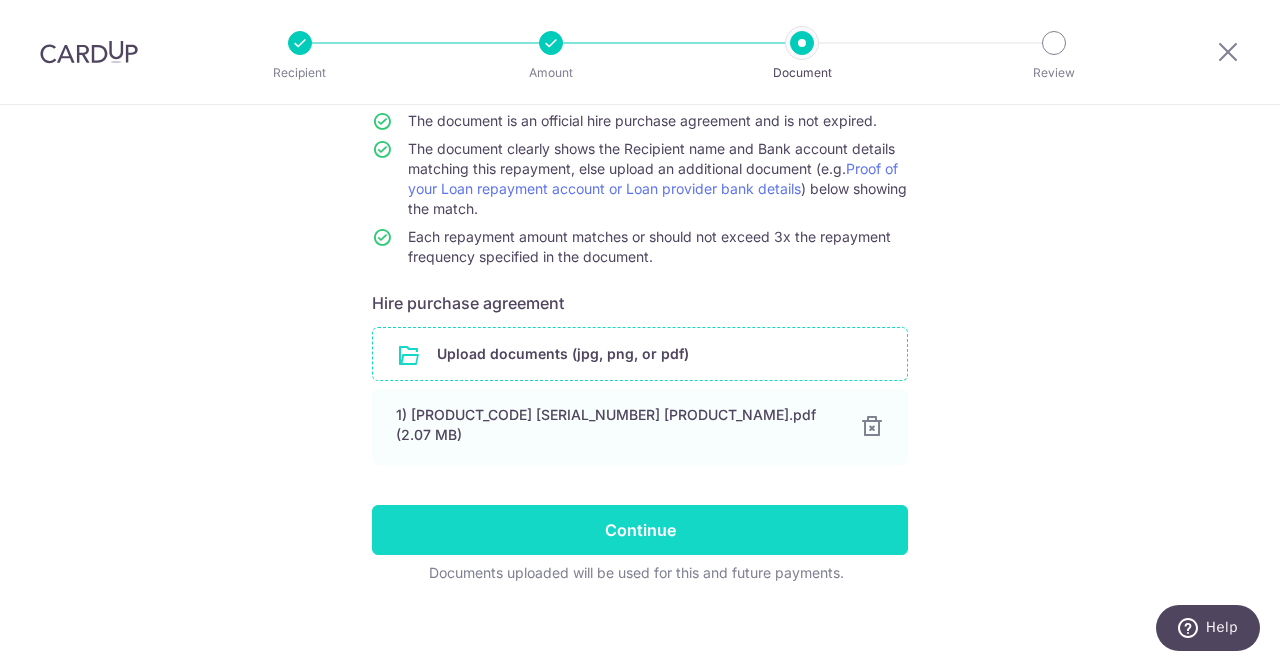 click on "Continue" at bounding box center (640, 530) 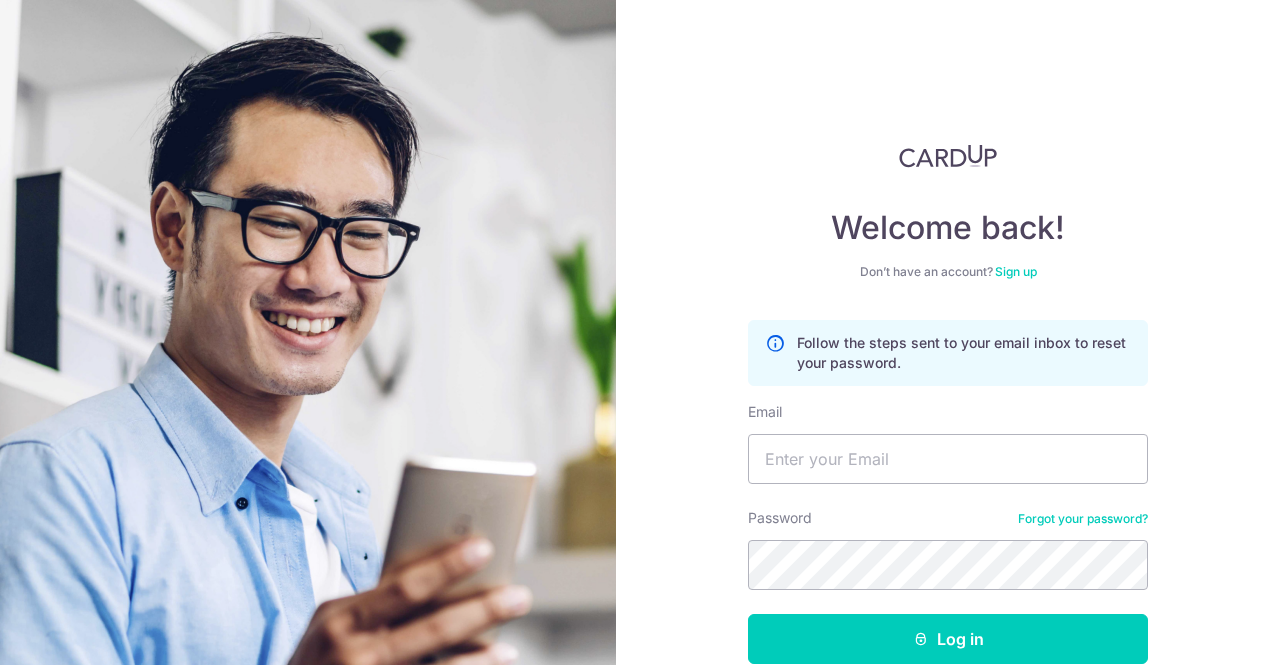 scroll, scrollTop: 0, scrollLeft: 0, axis: both 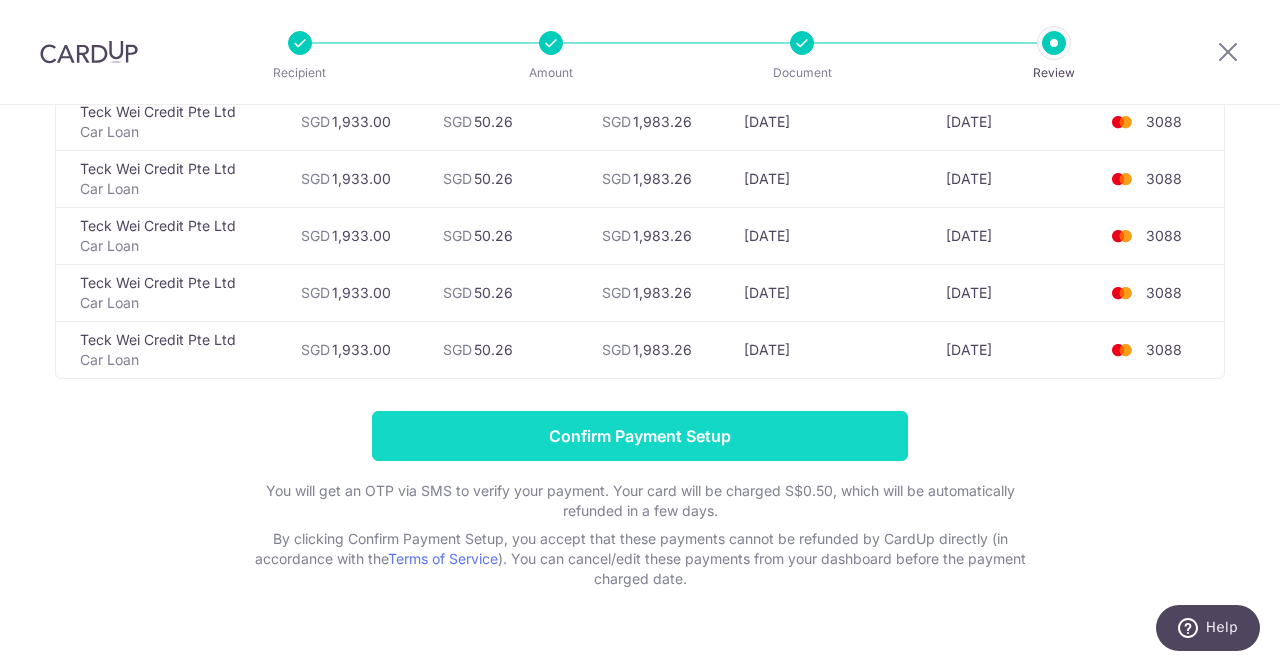 click on "Confirm Payment Setup" at bounding box center [640, 436] 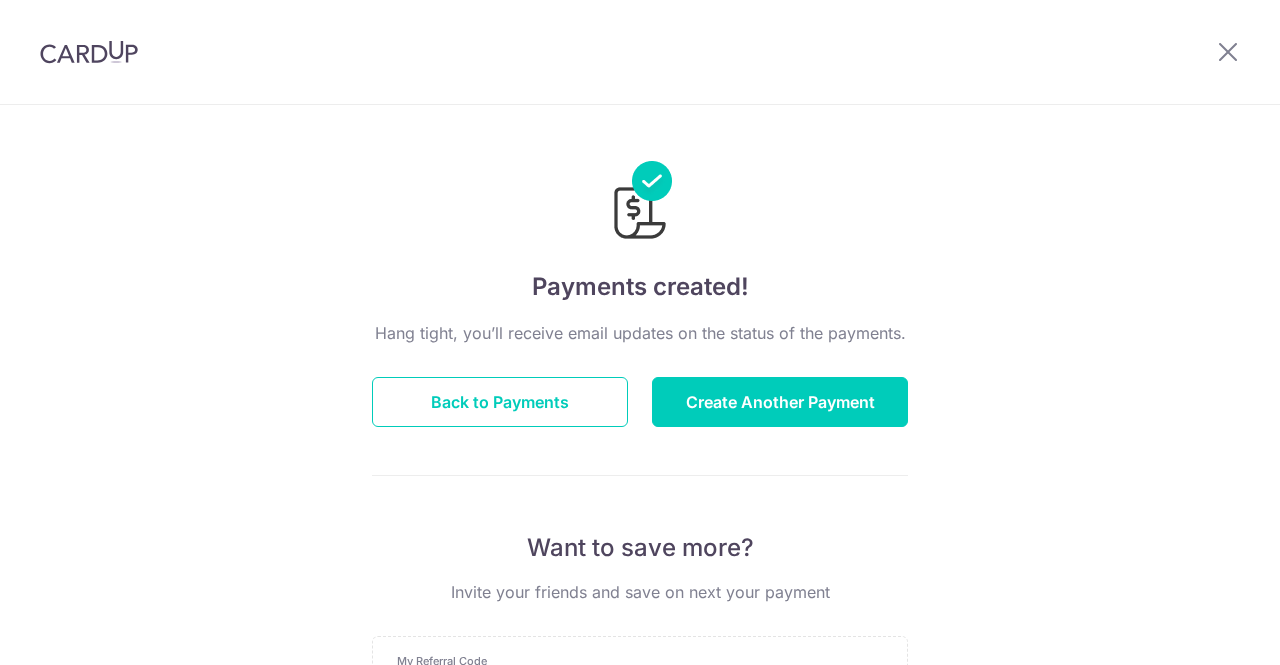 scroll, scrollTop: 0, scrollLeft: 0, axis: both 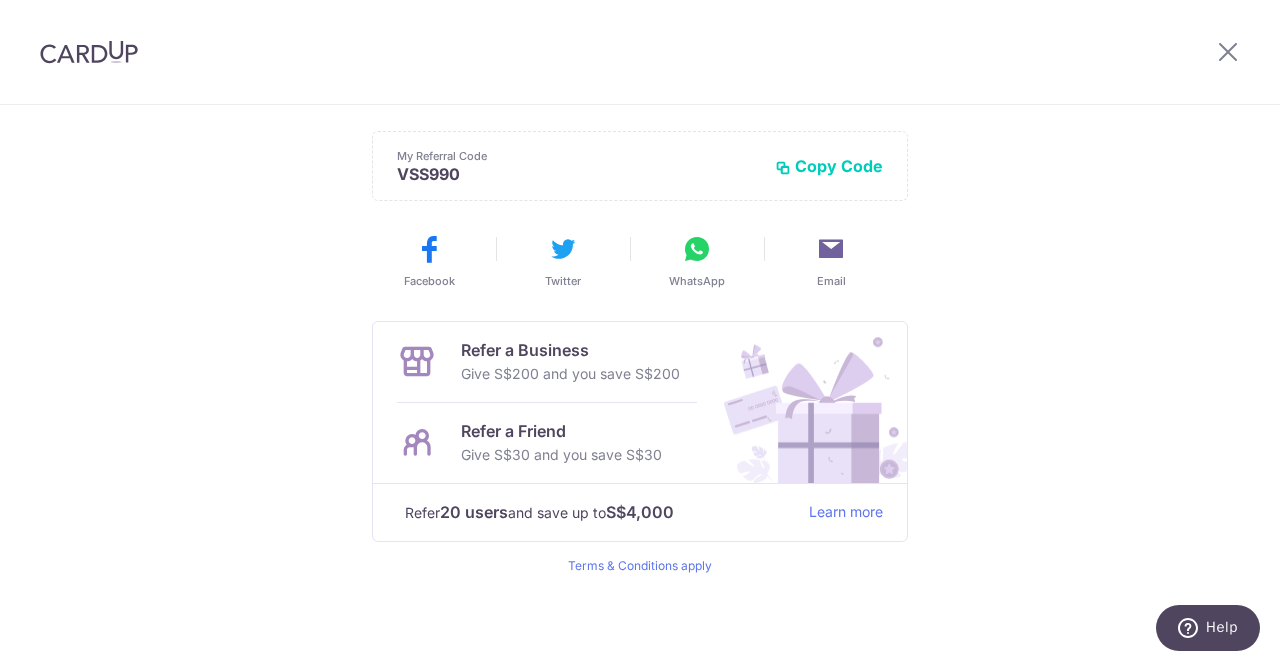 click on "Copy Code" at bounding box center [829, 166] 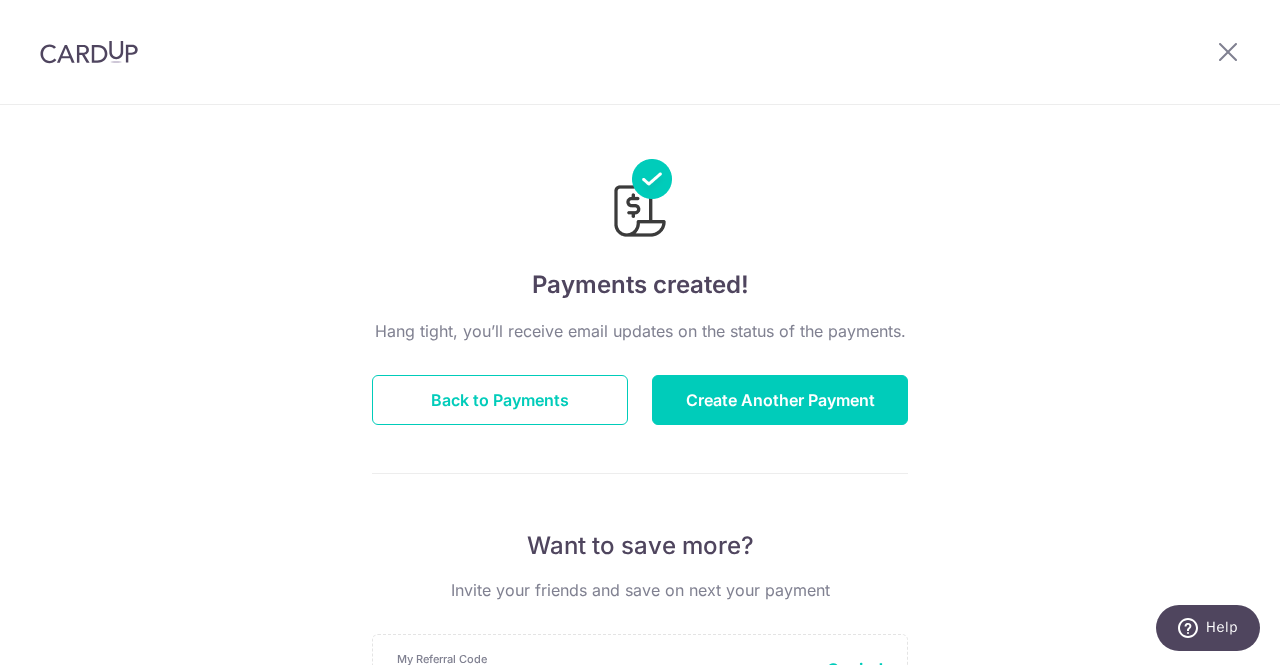 scroll, scrollTop: 0, scrollLeft: 0, axis: both 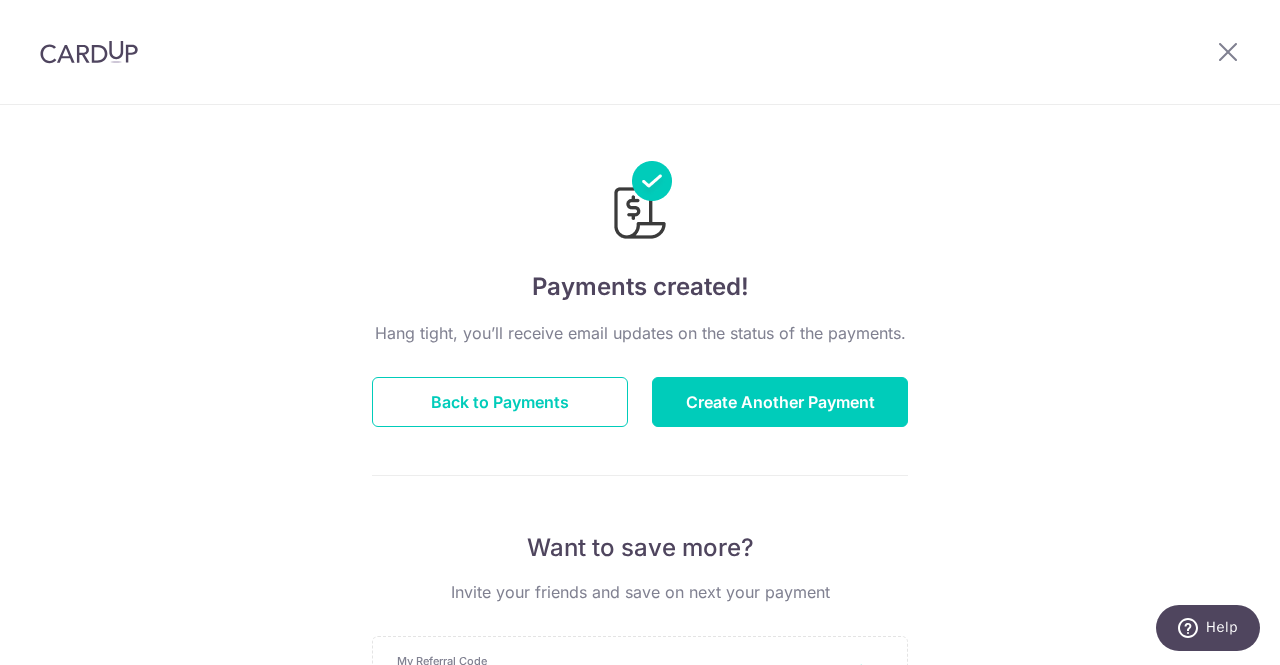 click at bounding box center (89, 52) 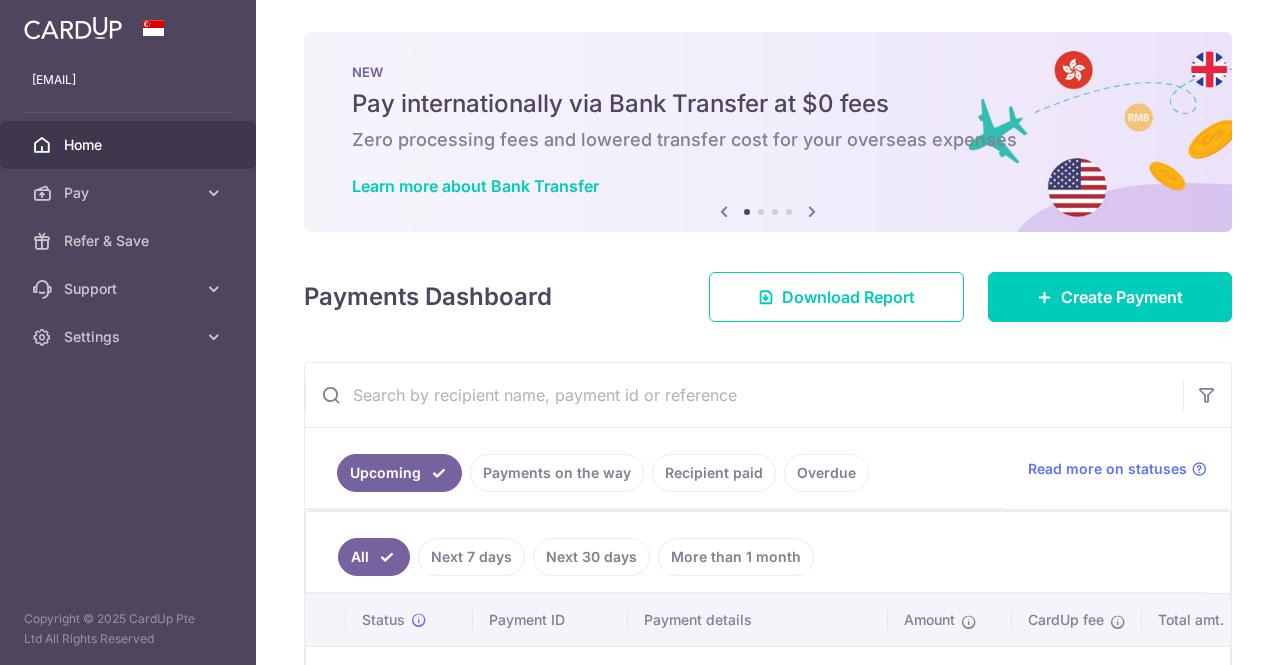 scroll, scrollTop: 0, scrollLeft: 0, axis: both 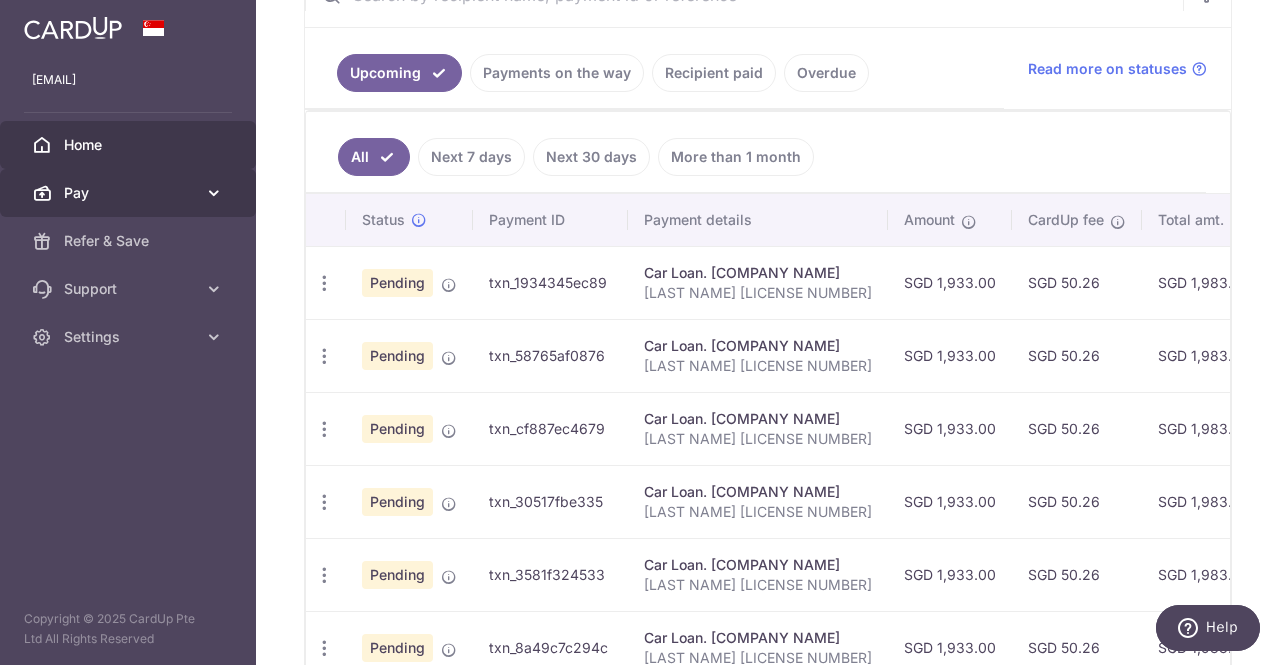 click on "Pay" at bounding box center (130, 193) 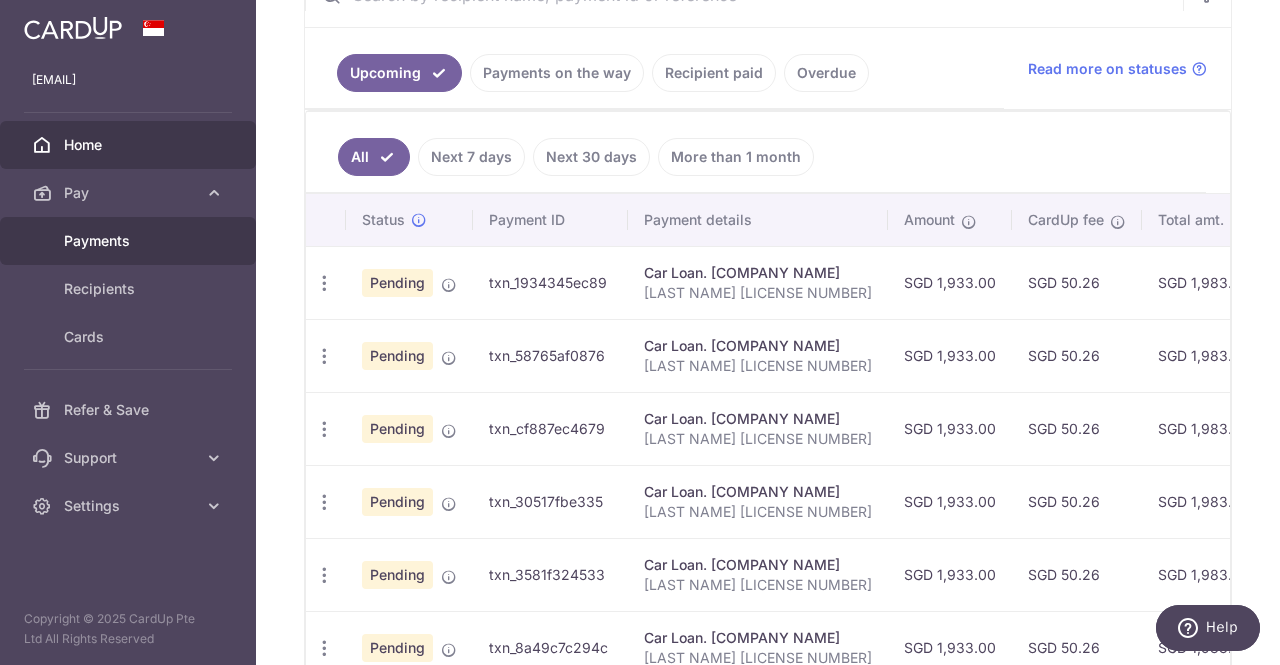 click on "Payments" at bounding box center [130, 241] 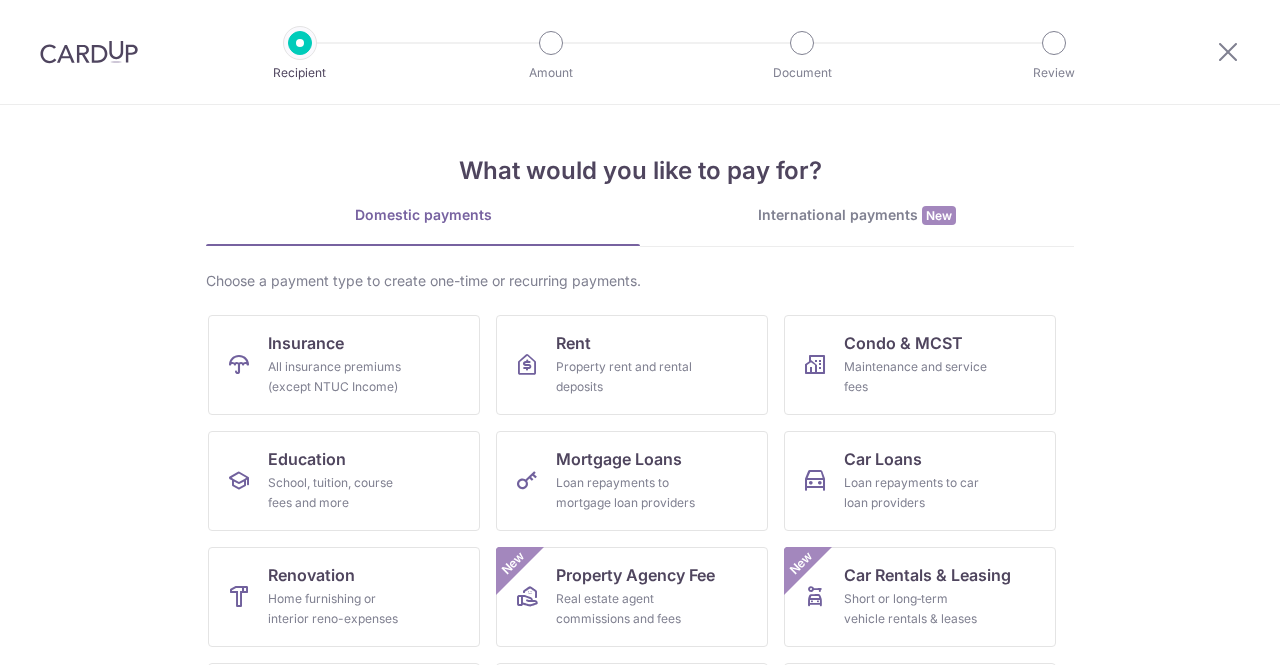scroll, scrollTop: 0, scrollLeft: 0, axis: both 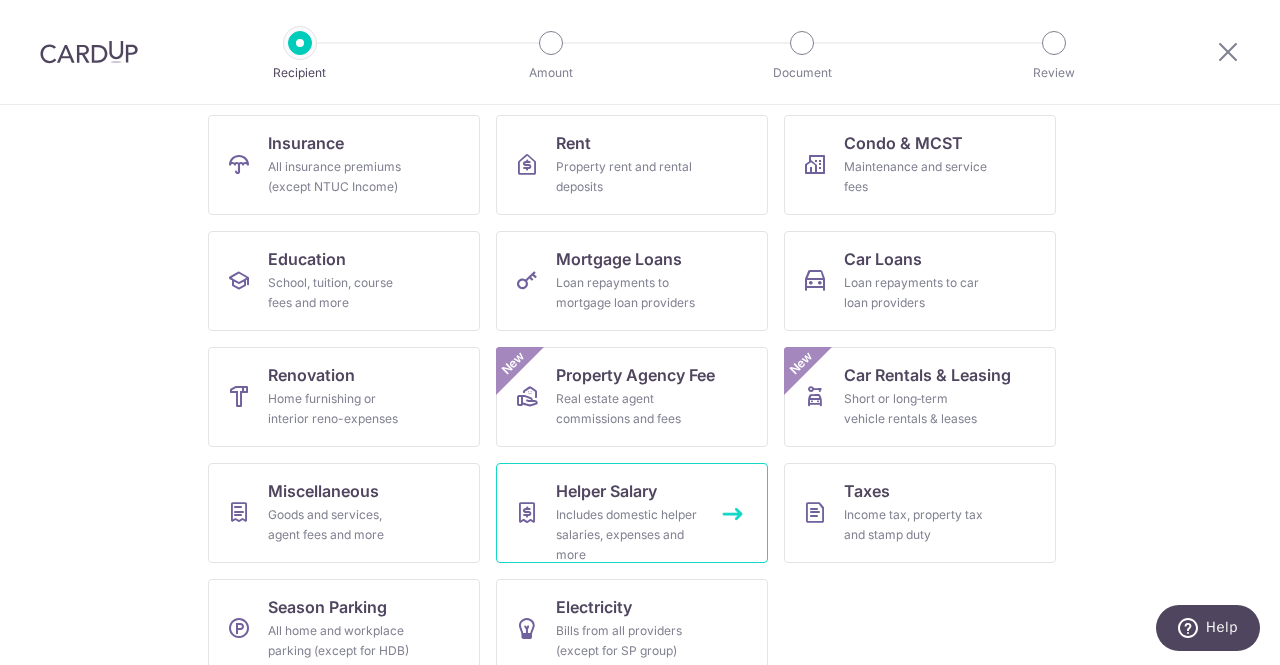 click on "Helper Salary" at bounding box center (606, 491) 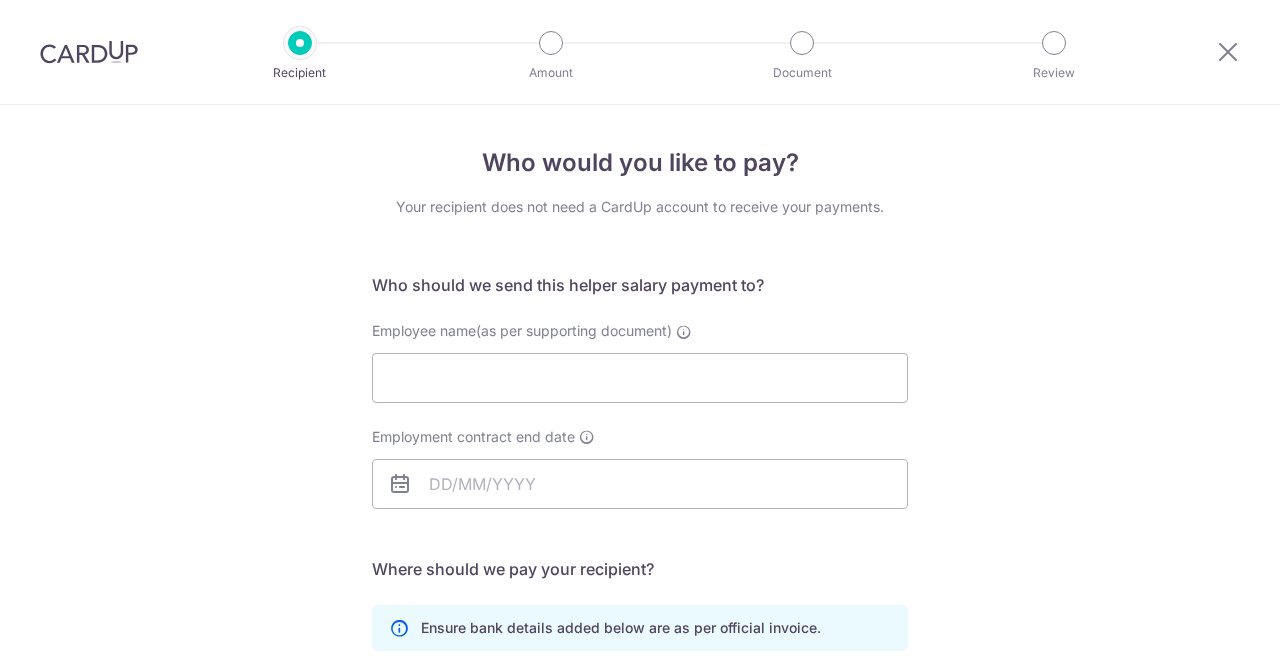 scroll, scrollTop: 0, scrollLeft: 0, axis: both 